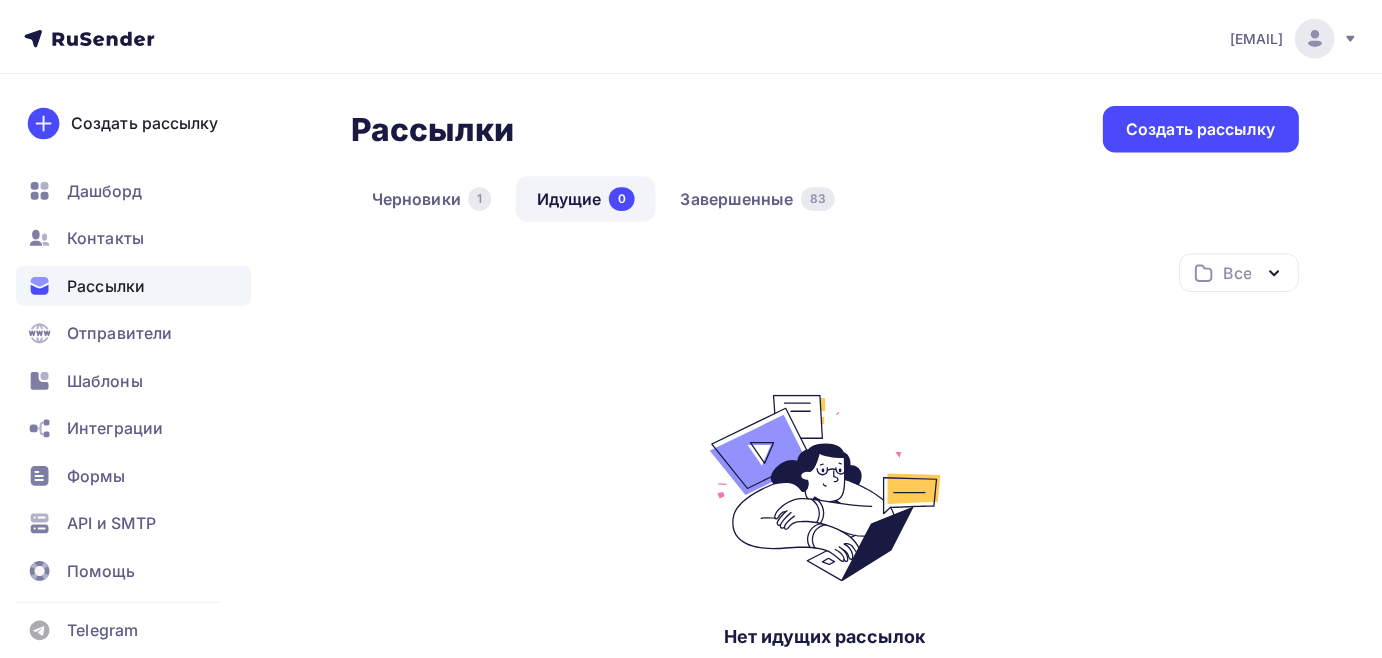 scroll, scrollTop: 0, scrollLeft: 0, axis: both 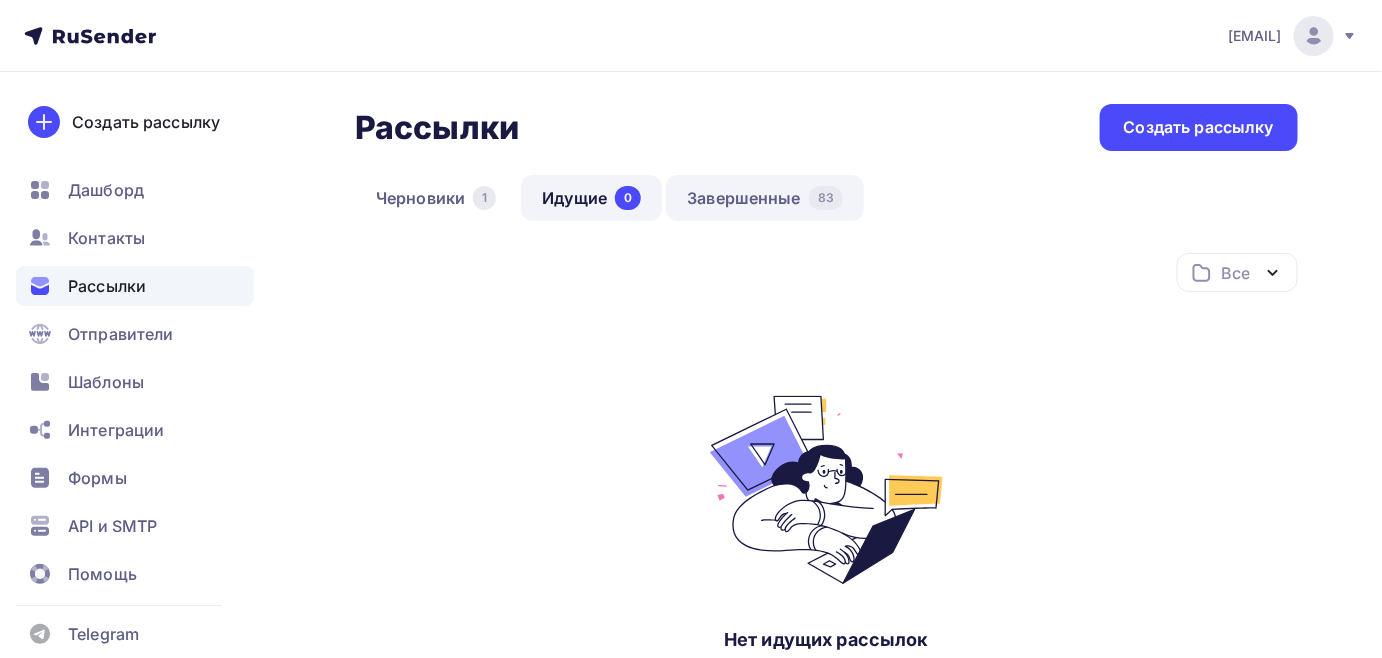 click on "Завершенные
83" at bounding box center (765, 198) 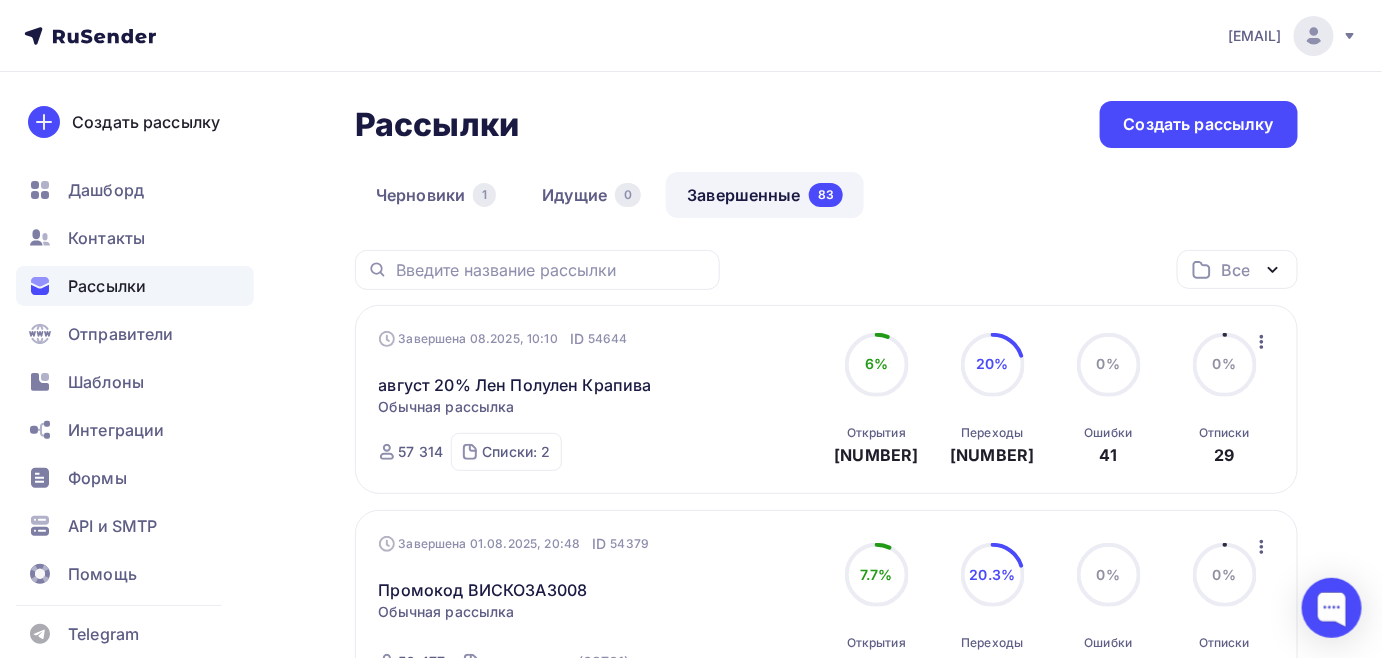 scroll, scrollTop: 0, scrollLeft: 0, axis: both 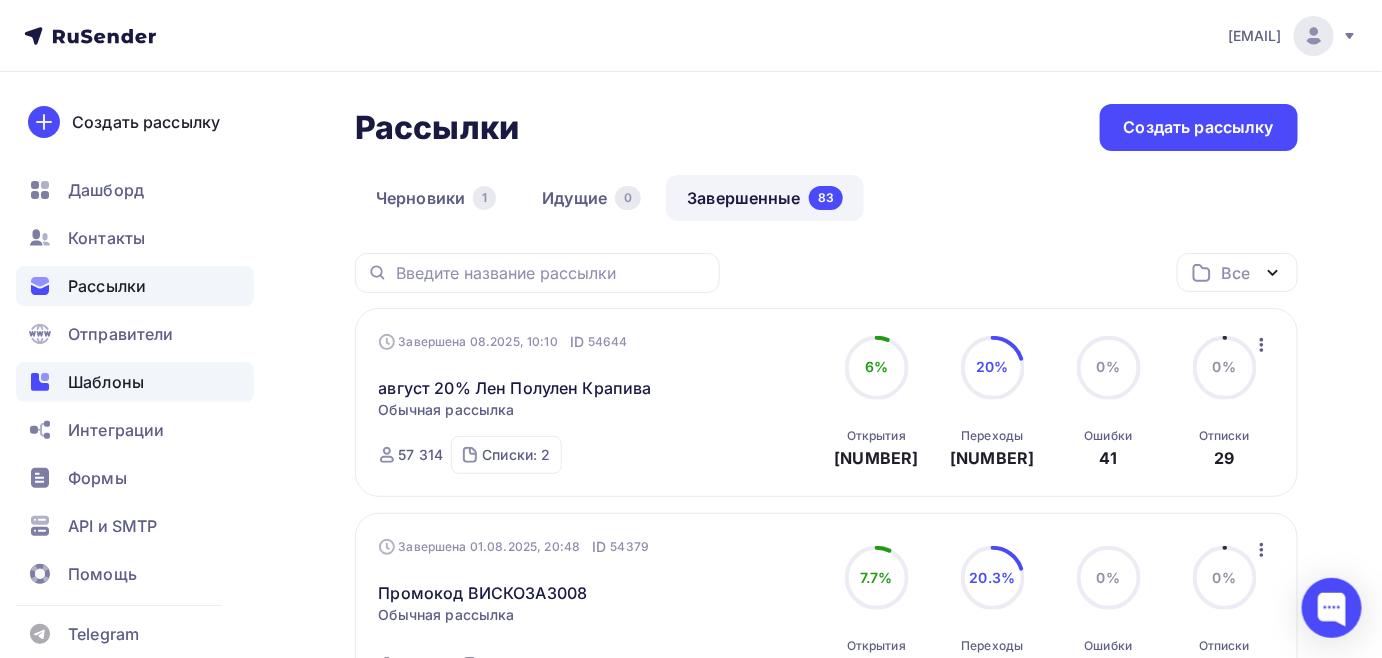 click on "Дашборд
Контакты
Рассылки
Отправители
Шаблоны
Интеграции
Формы
API и SMTP
Помощь" at bounding box center [135, 387] 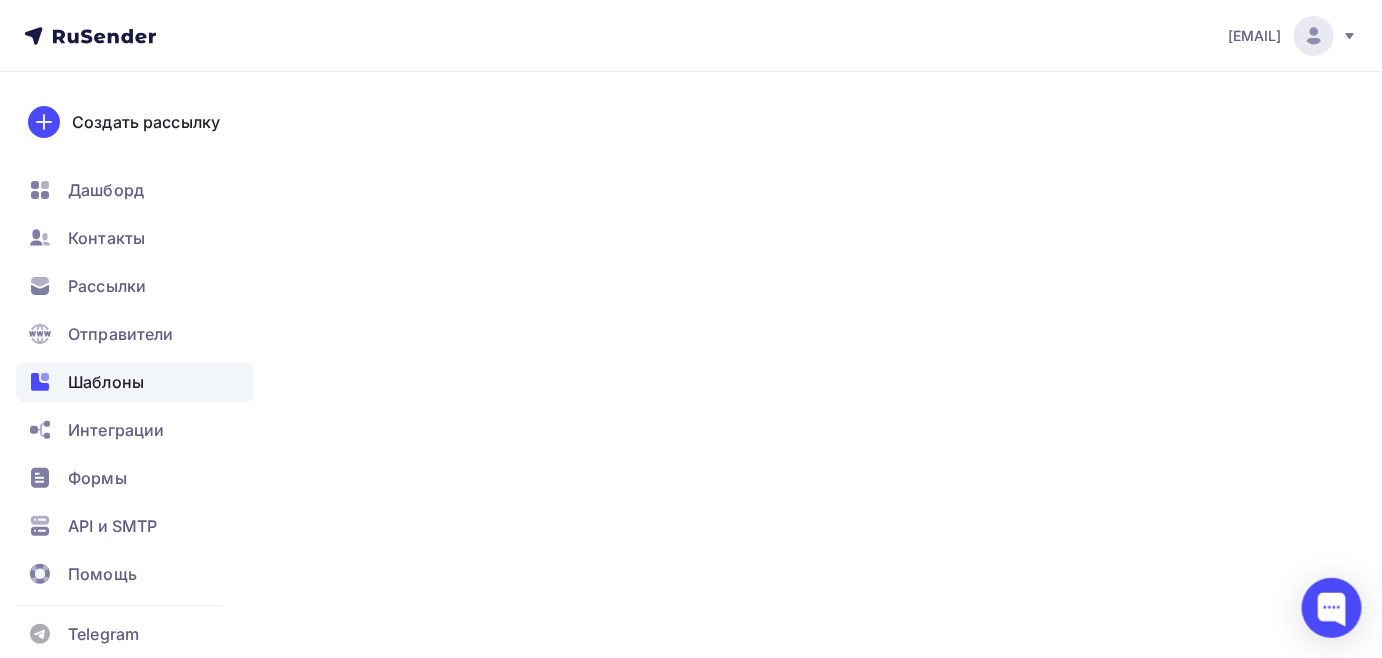 click on "Шаблоны" at bounding box center (106, 382) 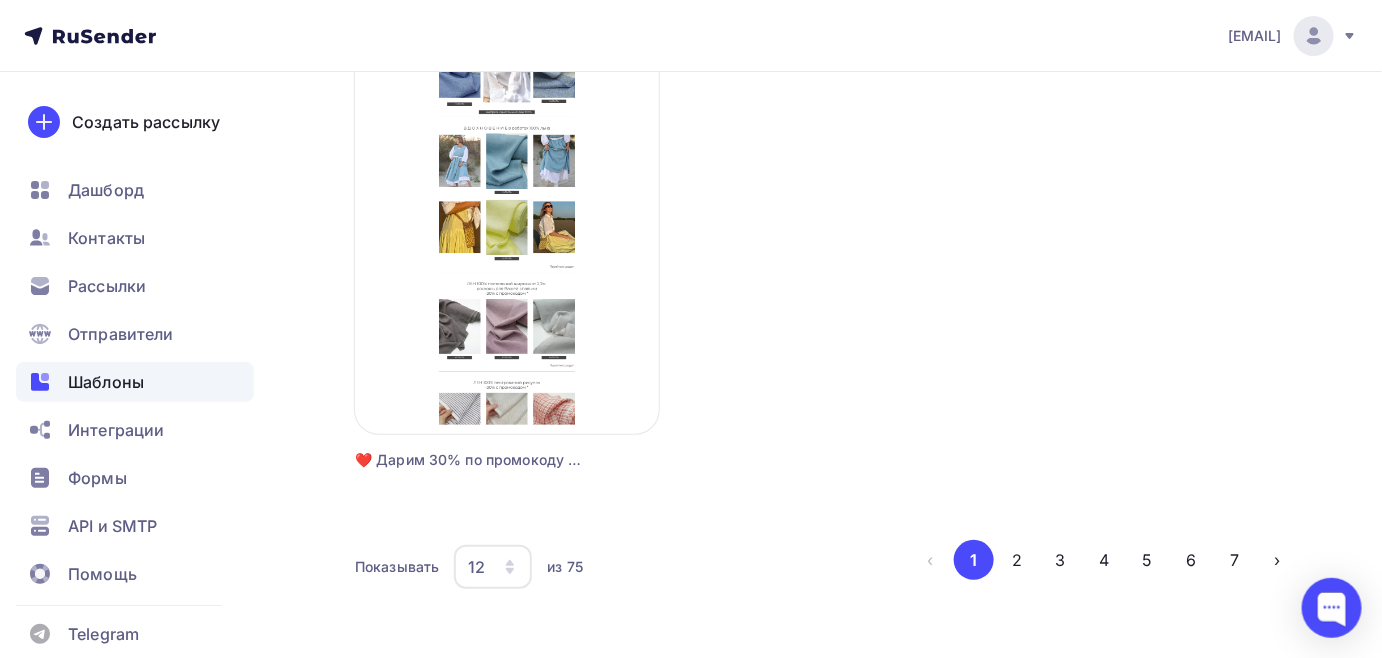 scroll, scrollTop: 2528, scrollLeft: 0, axis: vertical 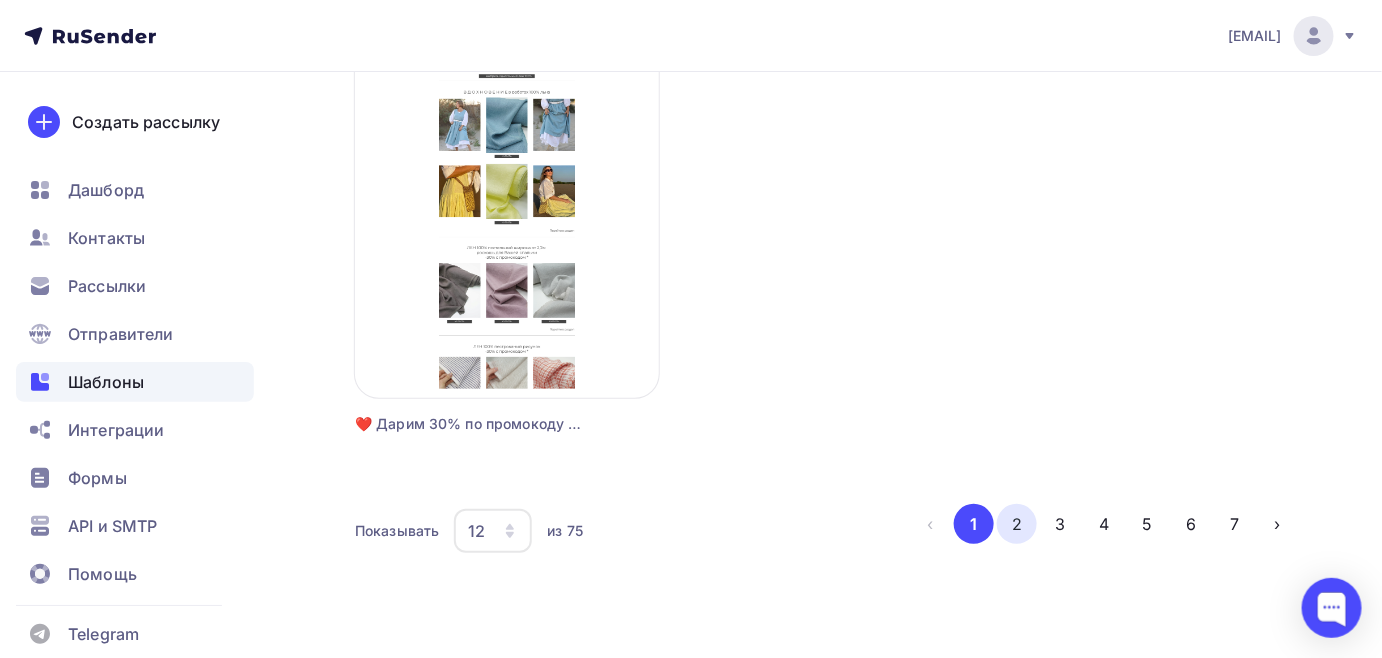 click on "2" at bounding box center (1017, 524) 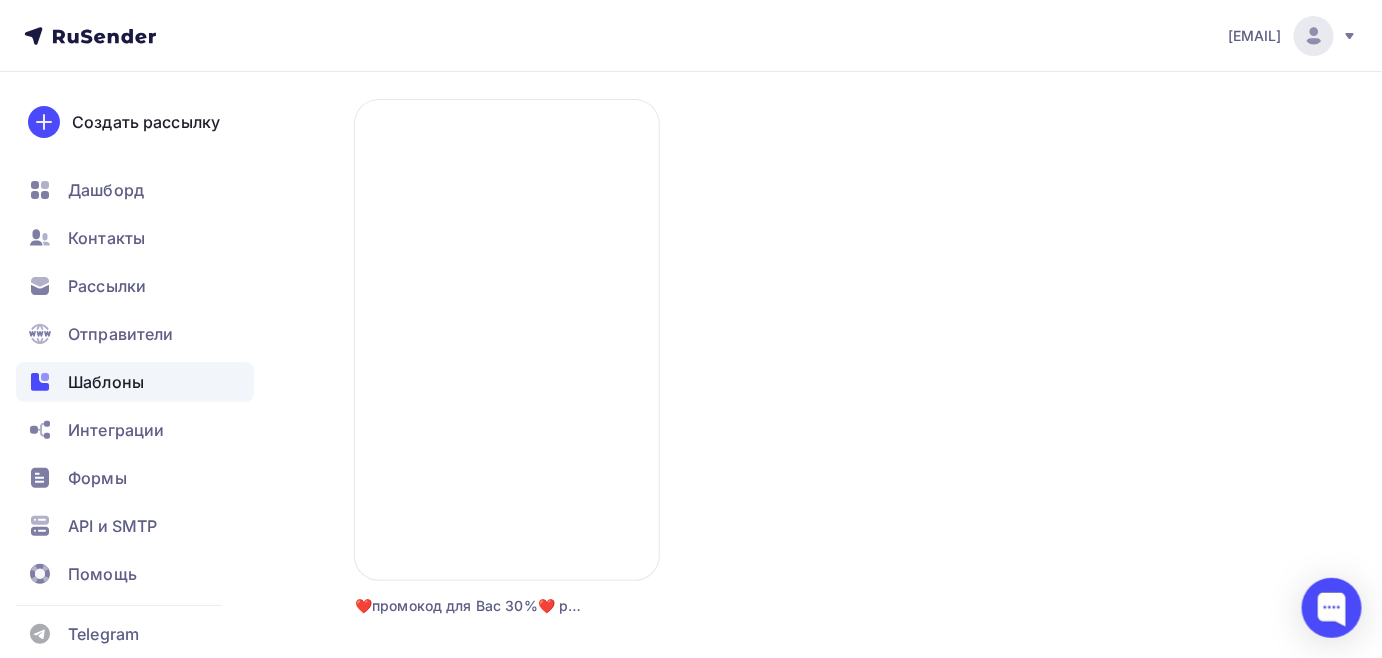 scroll, scrollTop: 2528, scrollLeft: 0, axis: vertical 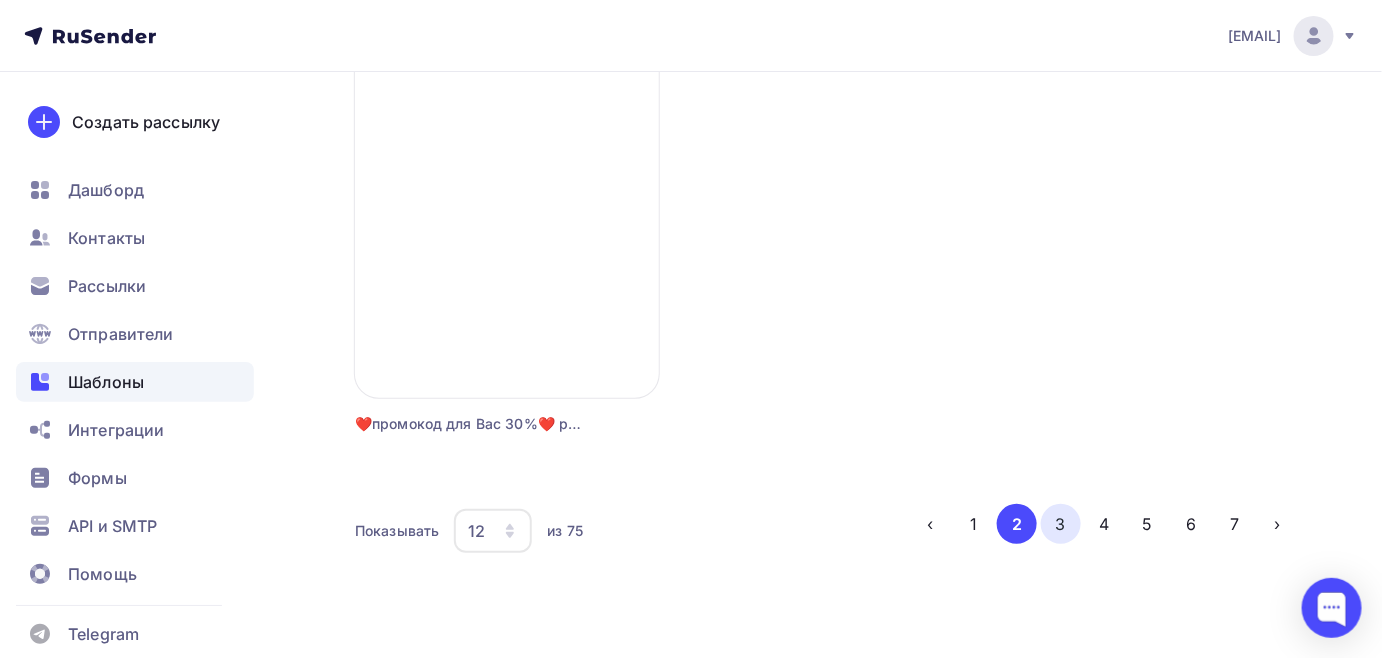 click on "3" at bounding box center [1061, 524] 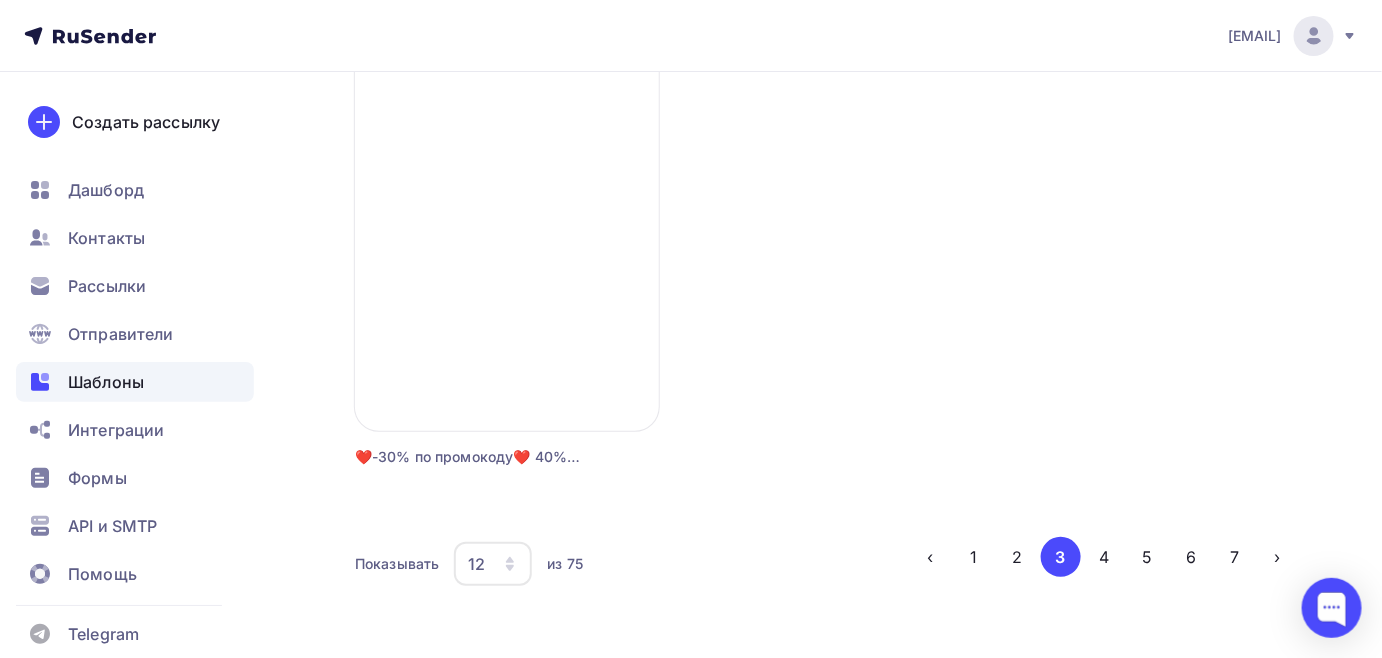 scroll, scrollTop: 2528, scrollLeft: 0, axis: vertical 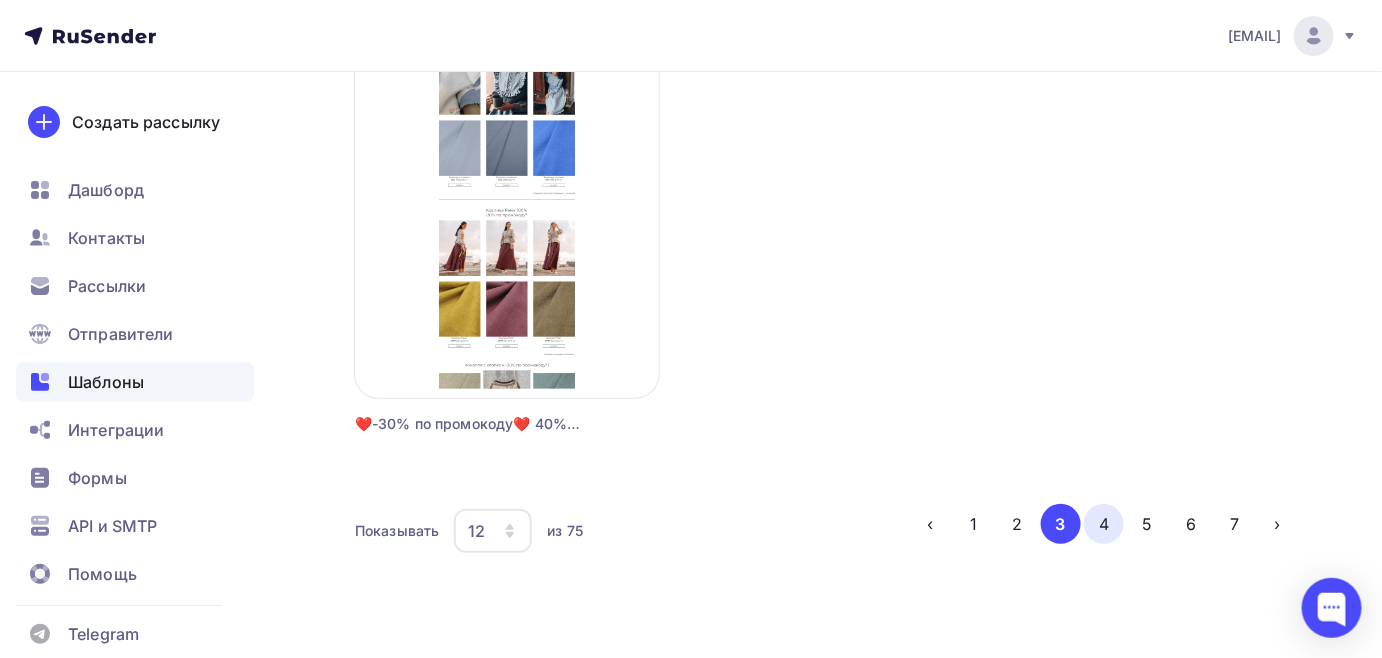 click on "4" at bounding box center [1104, 524] 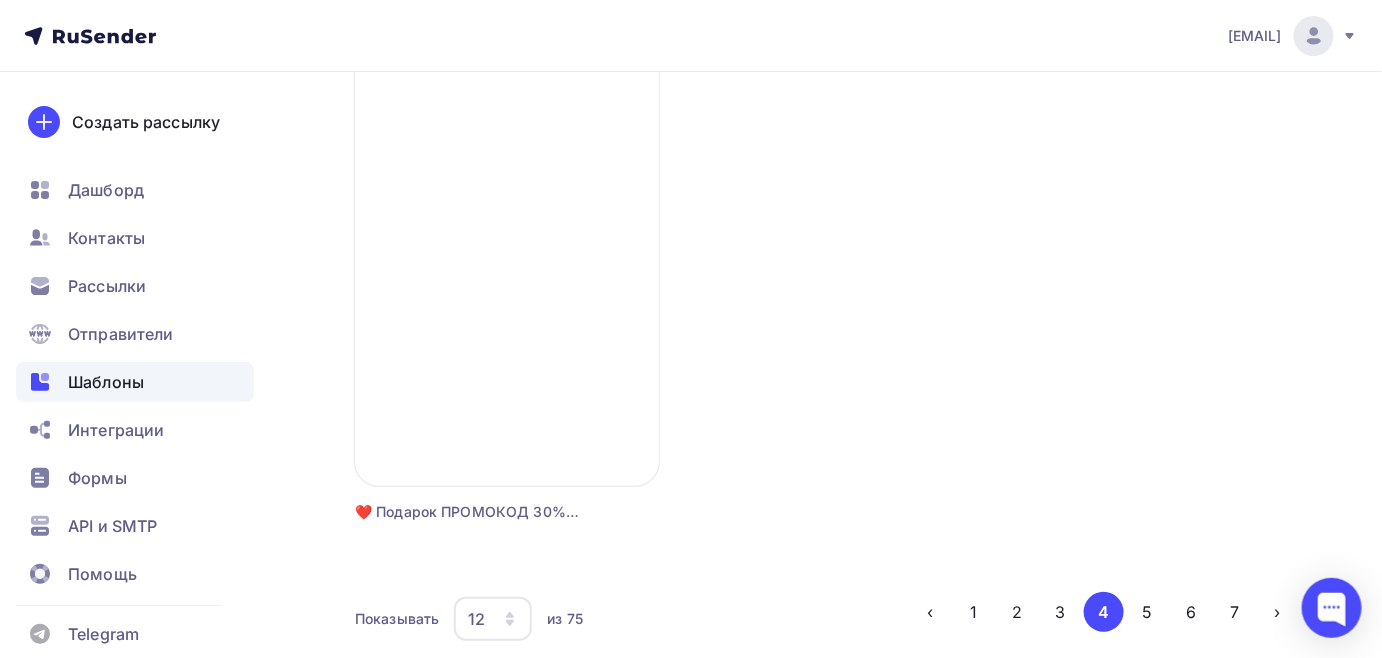 scroll, scrollTop: 2528, scrollLeft: 0, axis: vertical 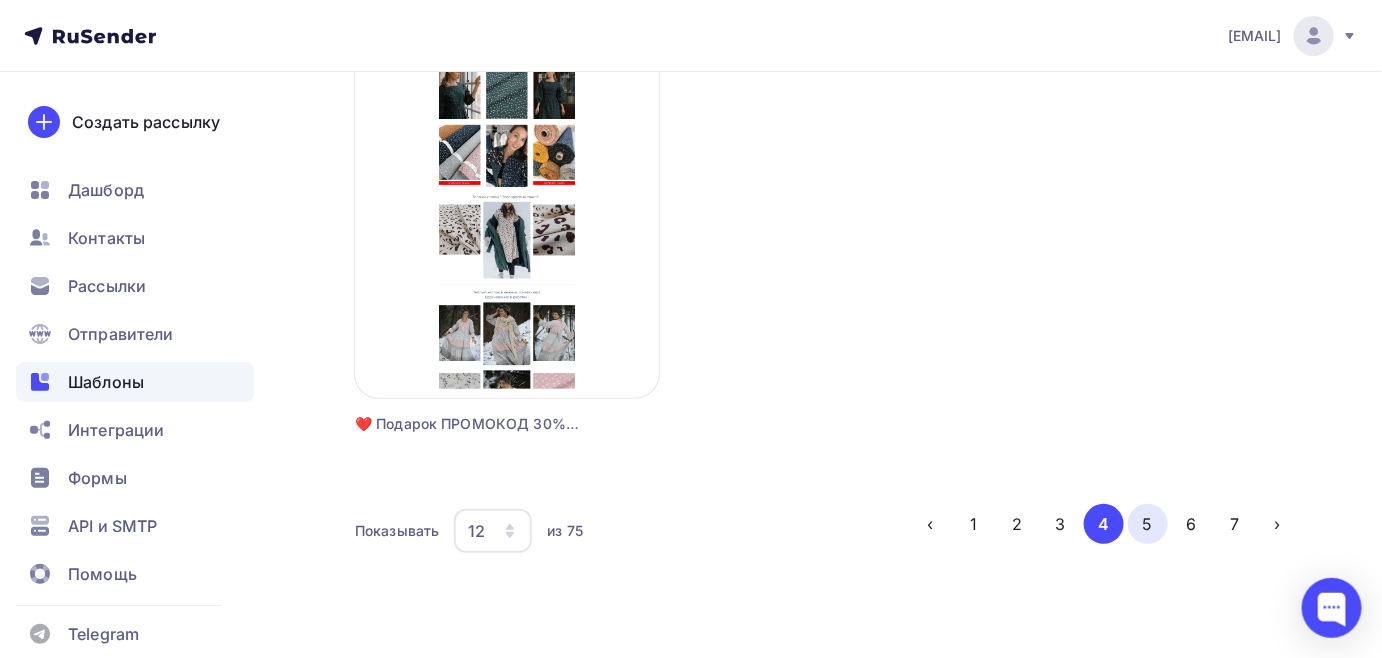 click on "5" at bounding box center [1148, 524] 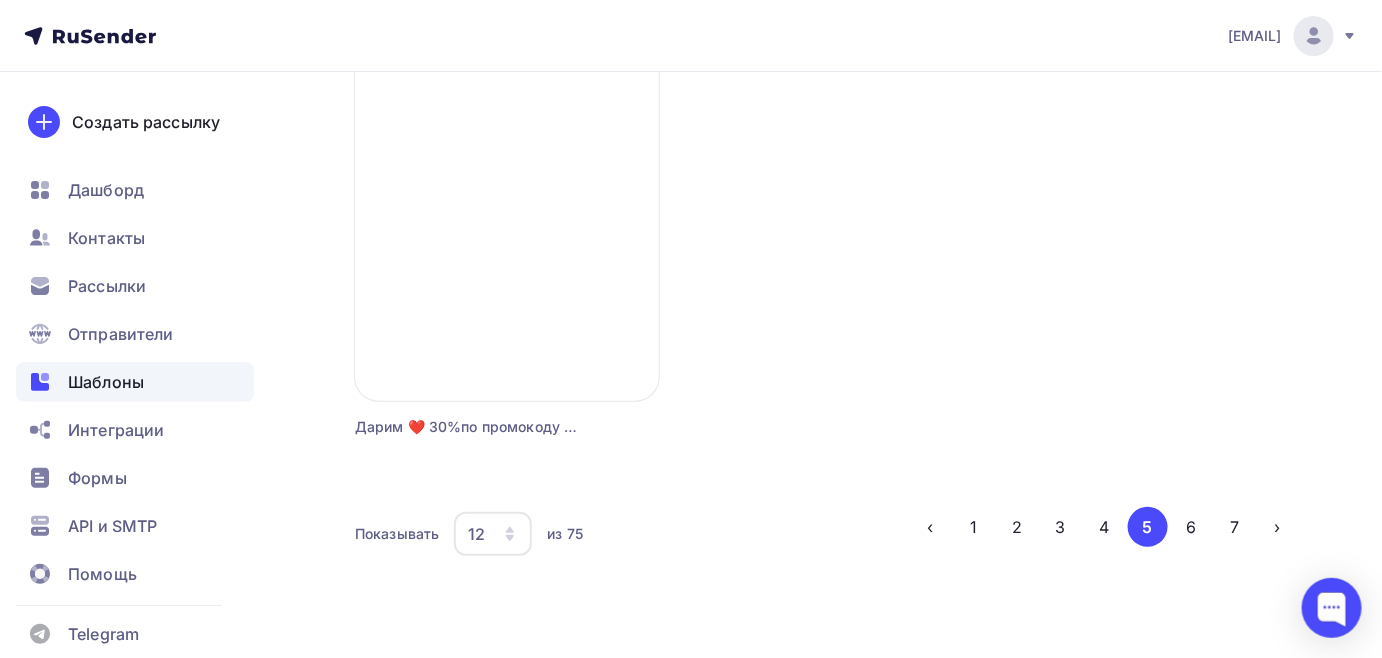 scroll, scrollTop: 2528, scrollLeft: 0, axis: vertical 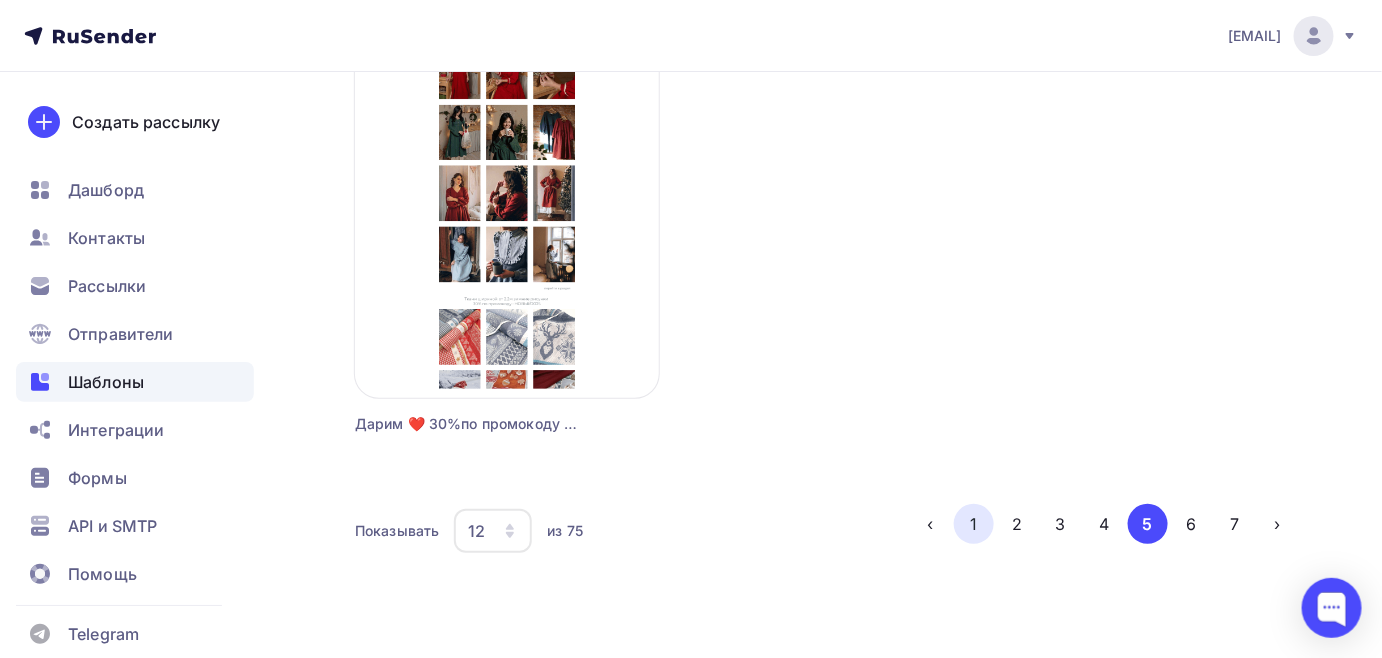click on "1" at bounding box center (974, 524) 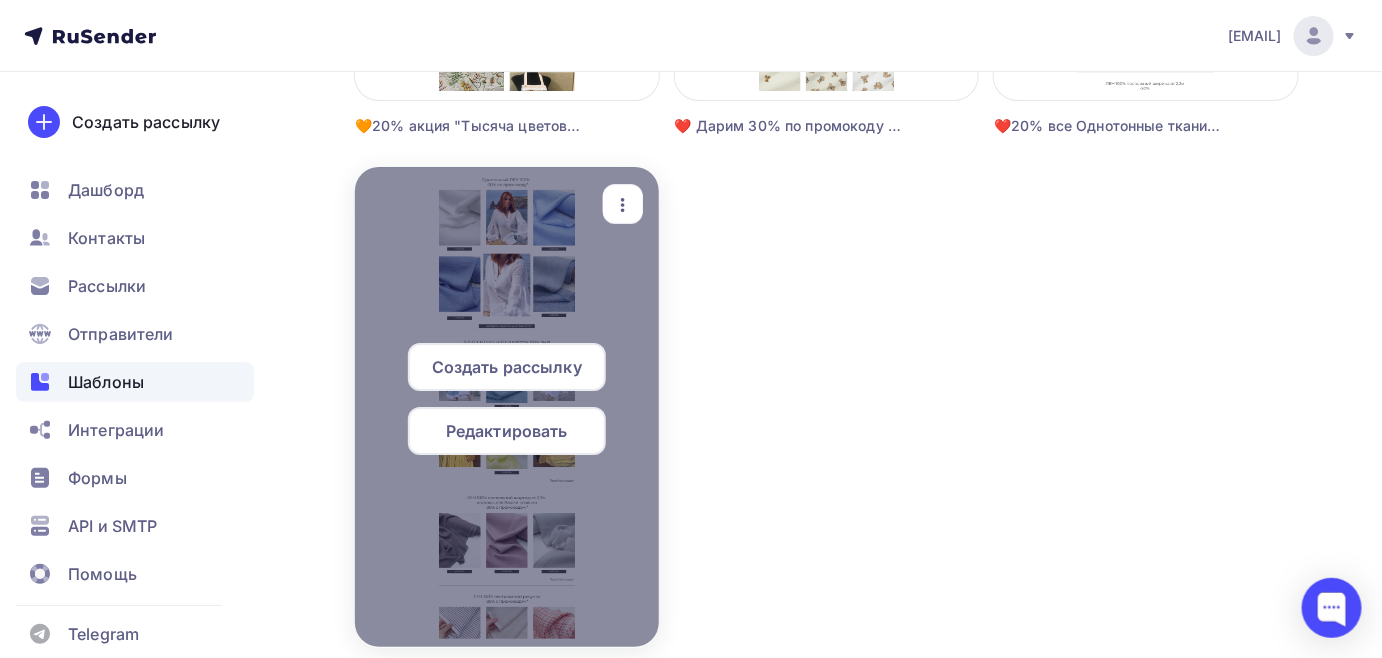 scroll, scrollTop: 2256, scrollLeft: 0, axis: vertical 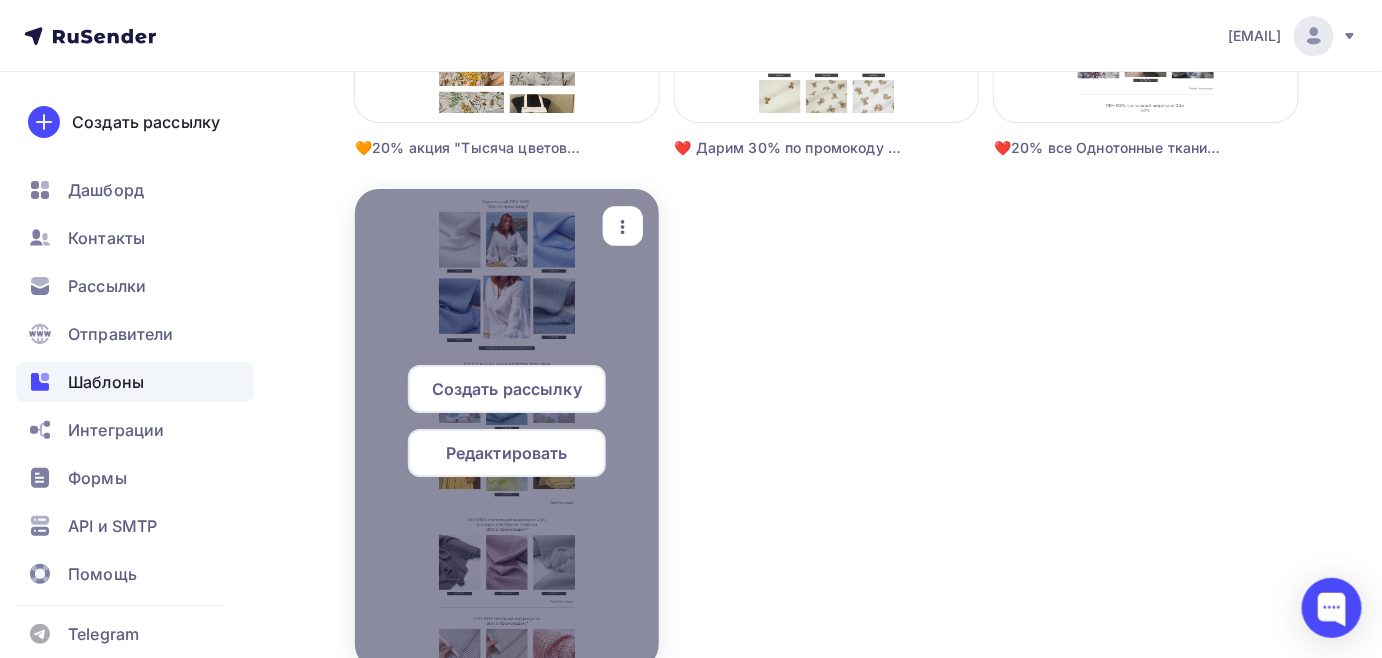 click 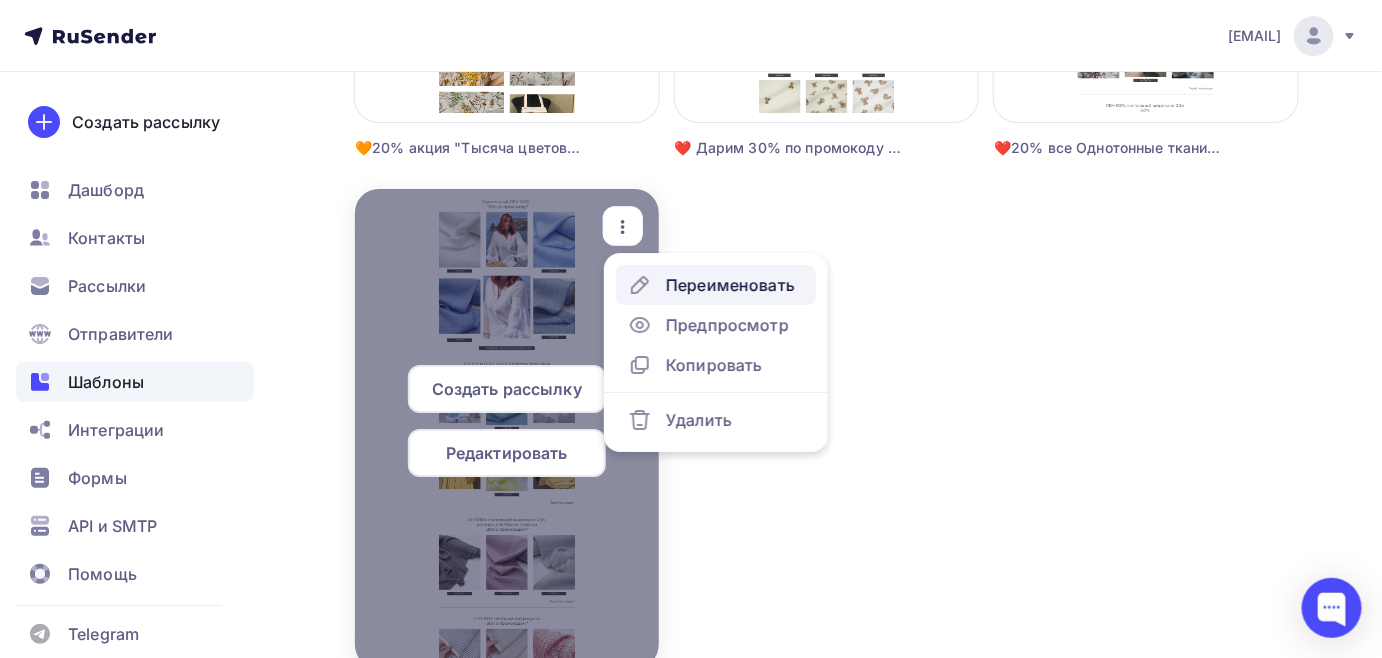 click on "Переименовать" at bounding box center (711, 285) 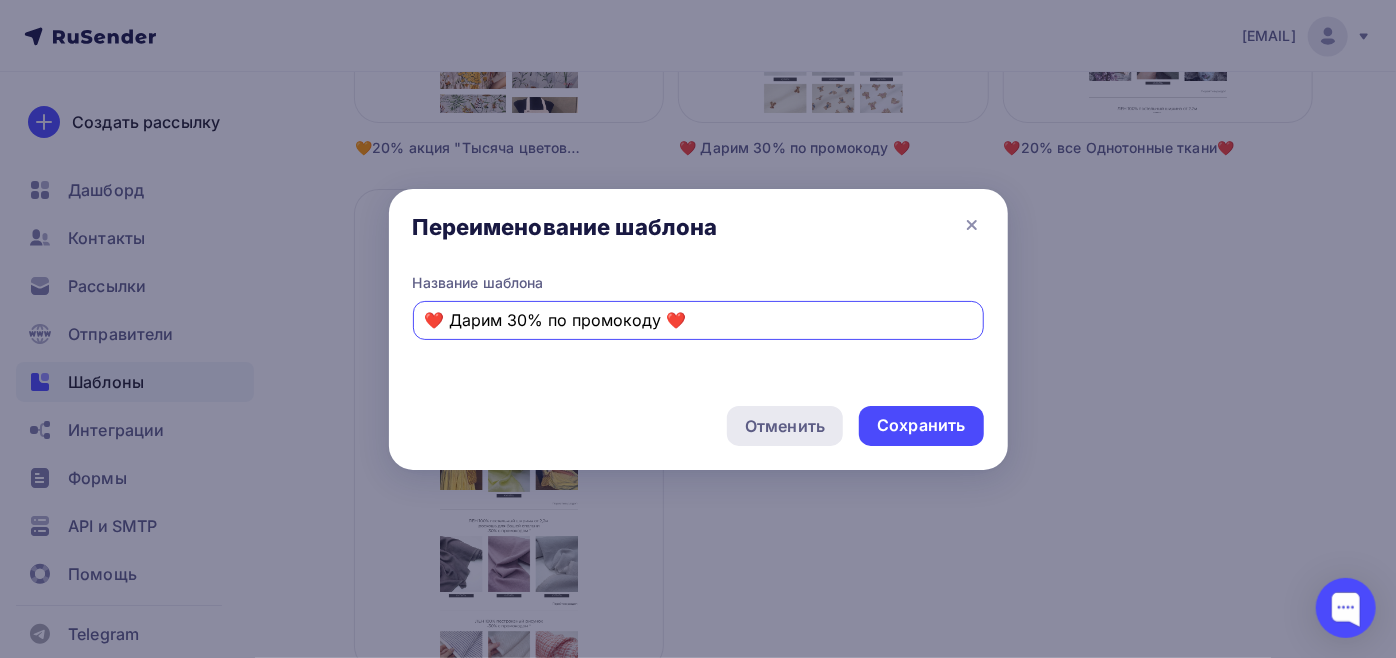 click on "Отменить" at bounding box center [785, 426] 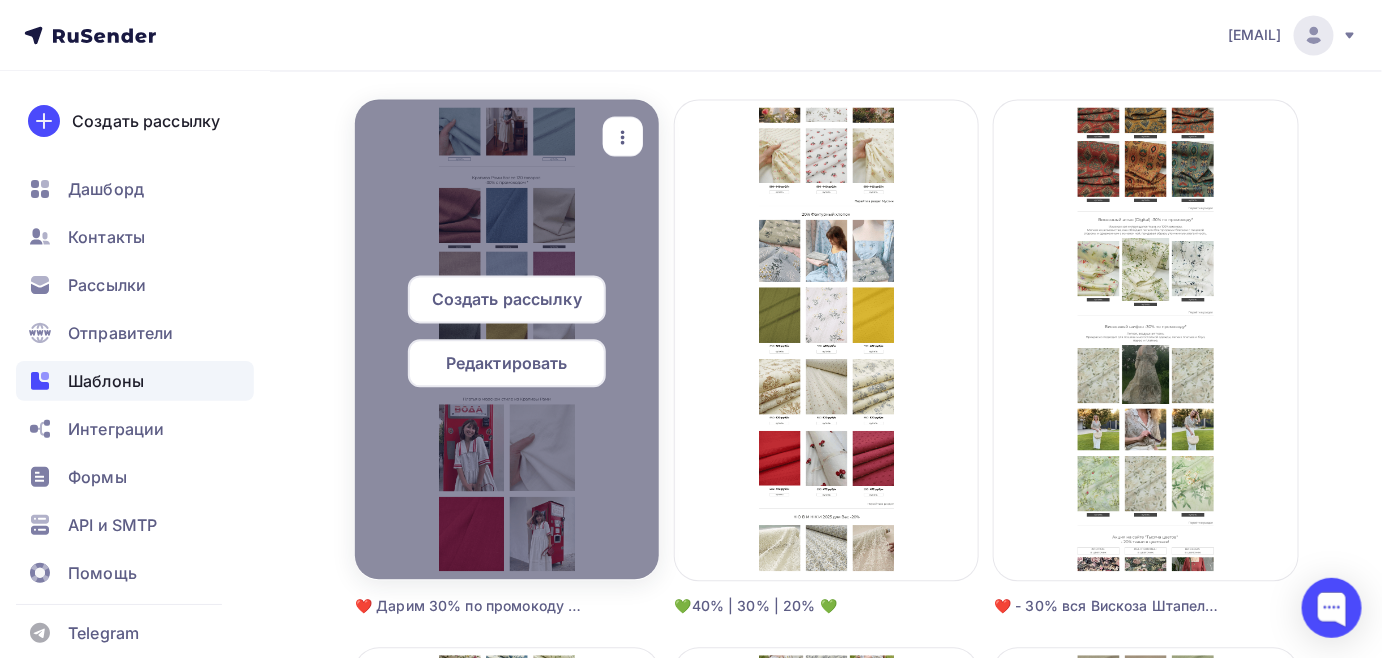 scroll, scrollTop: 1165, scrollLeft: 0, axis: vertical 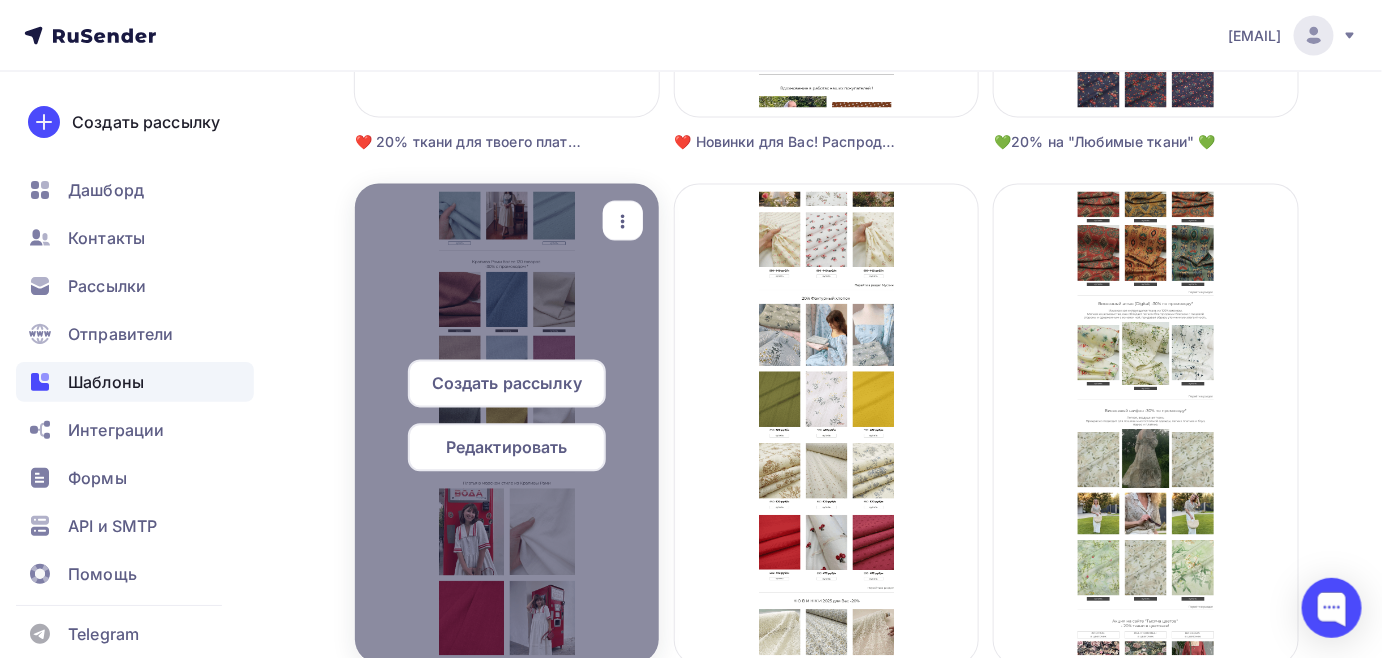 click 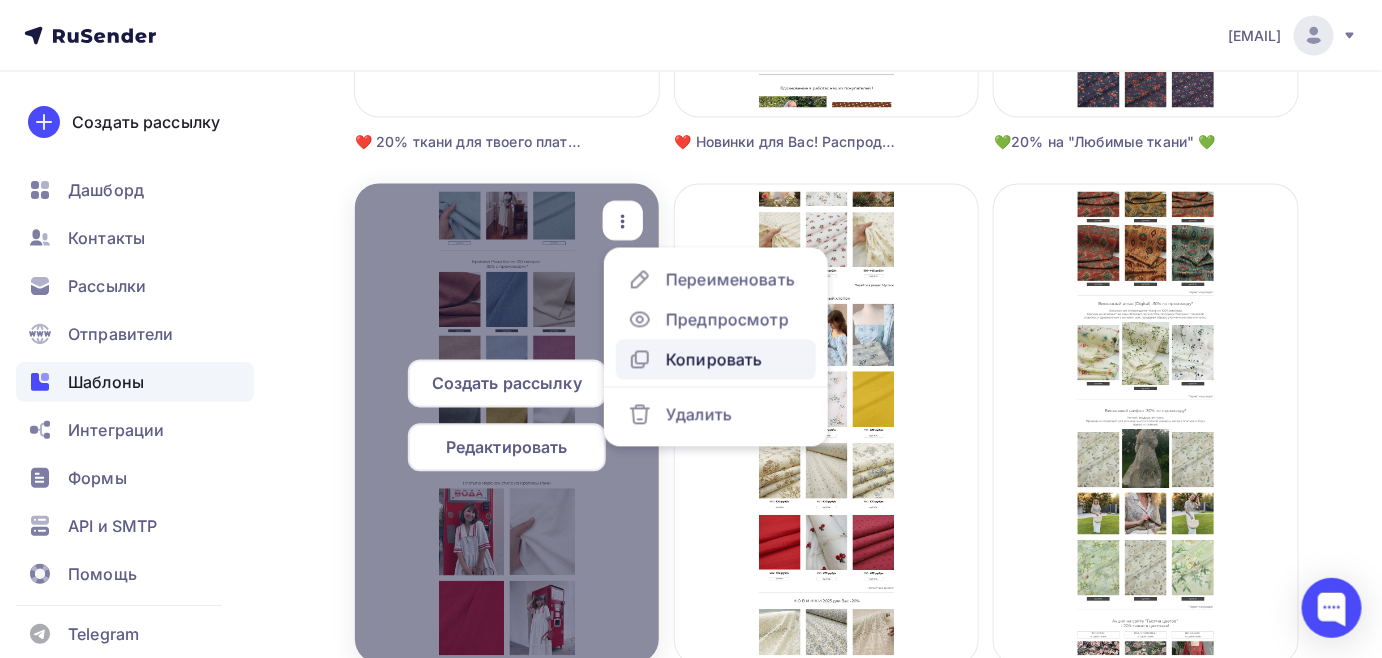 click on "Копировать" at bounding box center [714, 360] 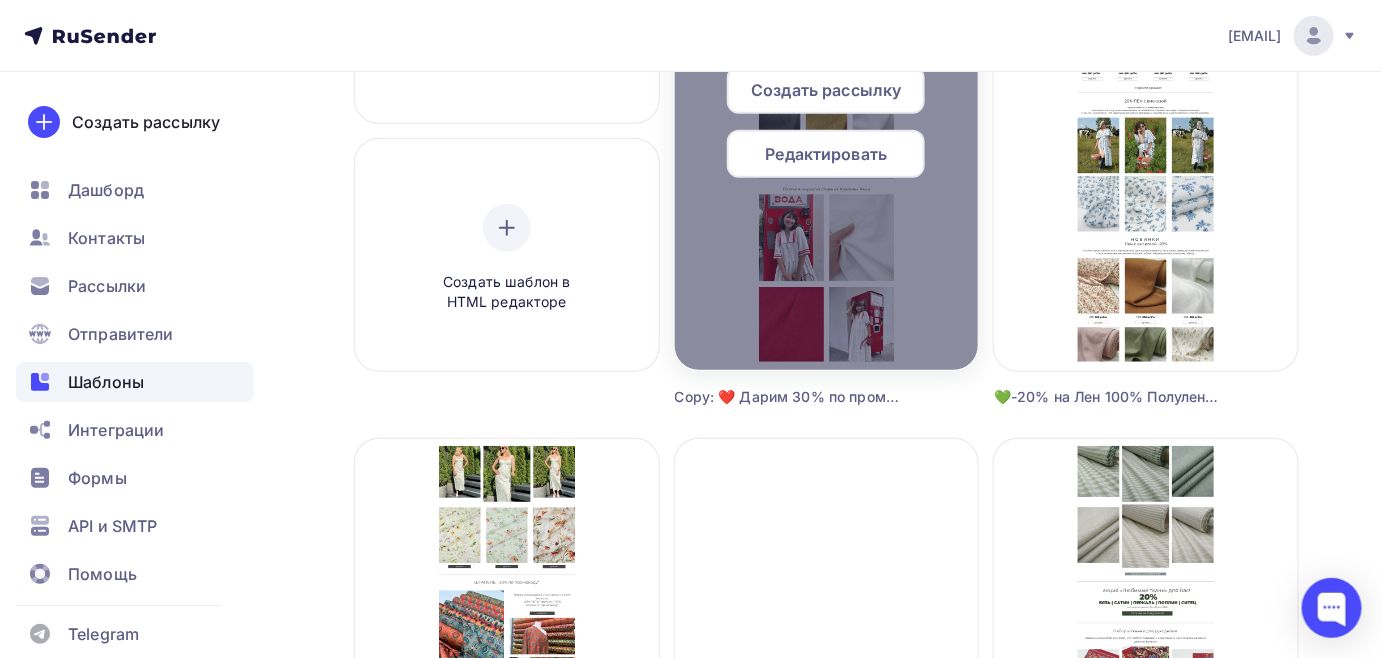 scroll, scrollTop: 181, scrollLeft: 0, axis: vertical 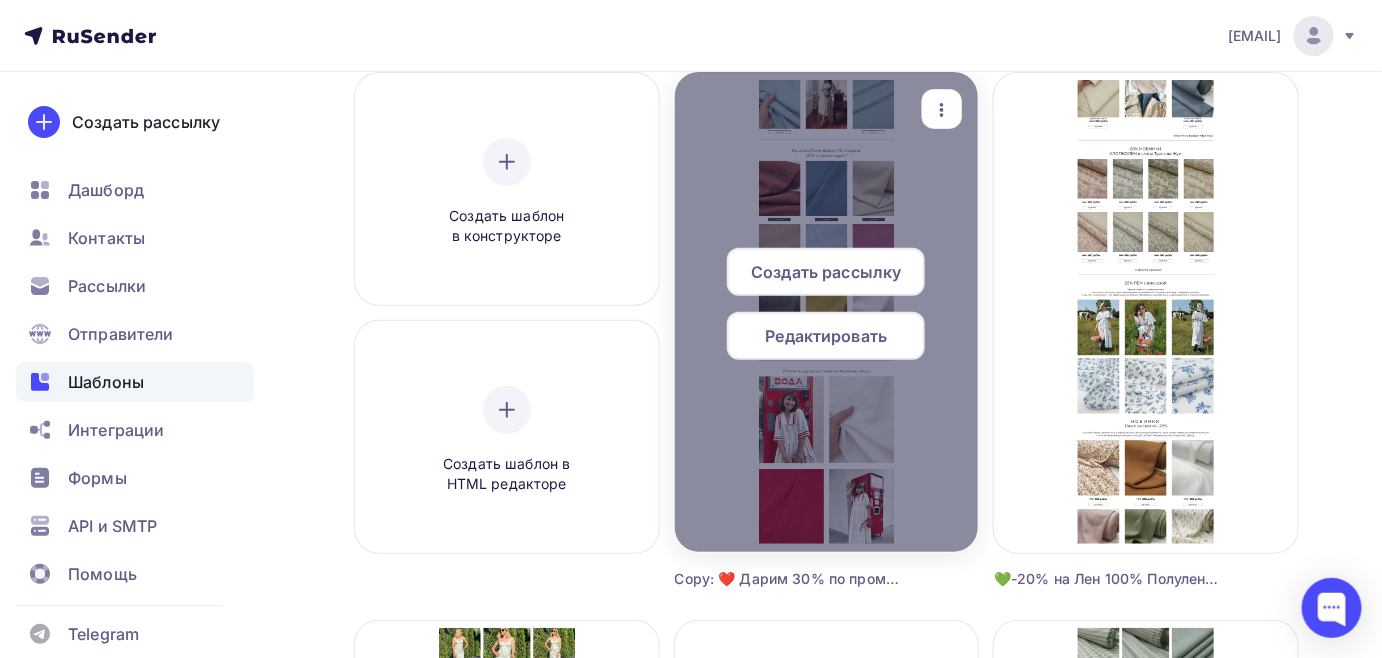 click at bounding box center (942, 109) 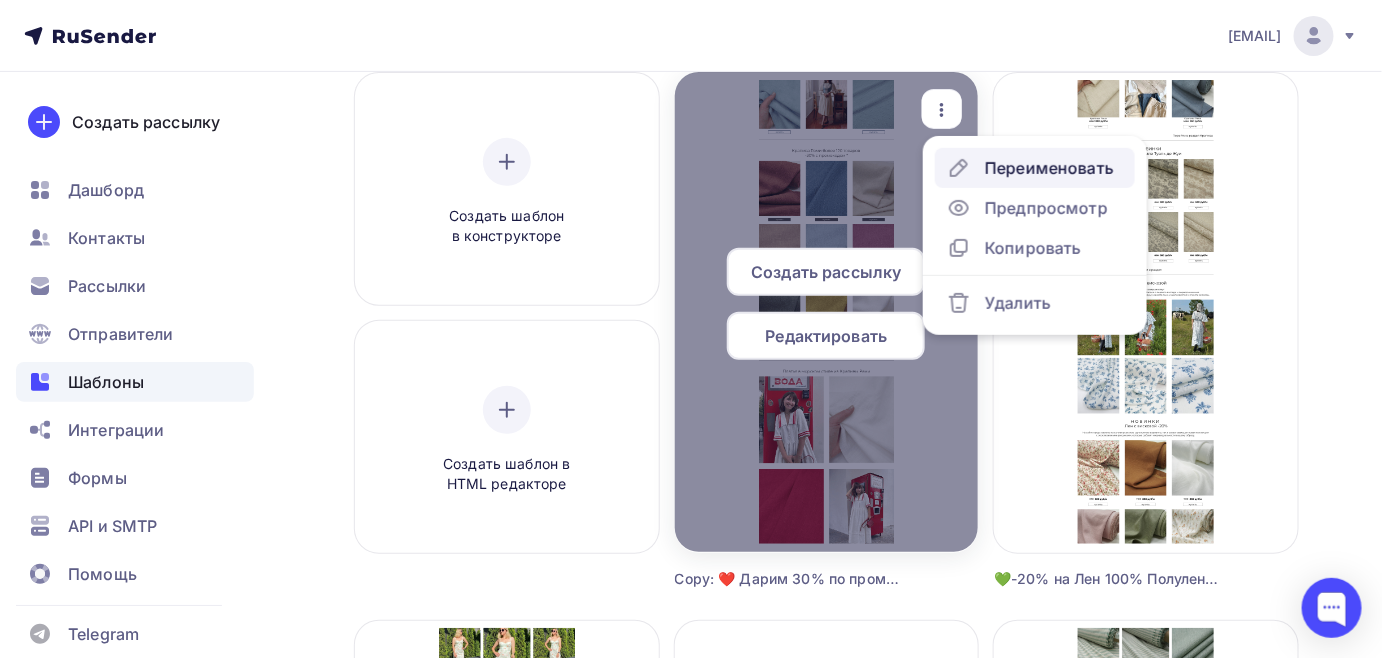 click on "Переименовать" at bounding box center [1049, 168] 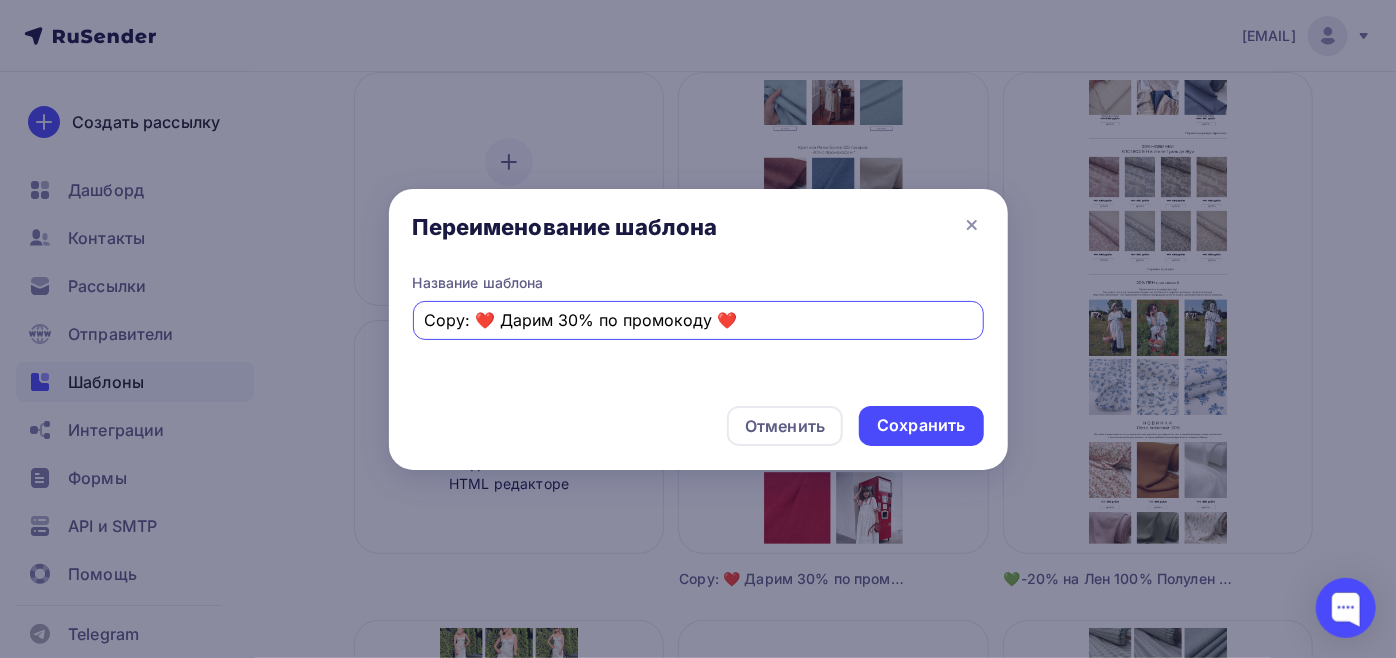 drag, startPoint x: 473, startPoint y: 322, endPoint x: 380, endPoint y: 316, distance: 93.193344 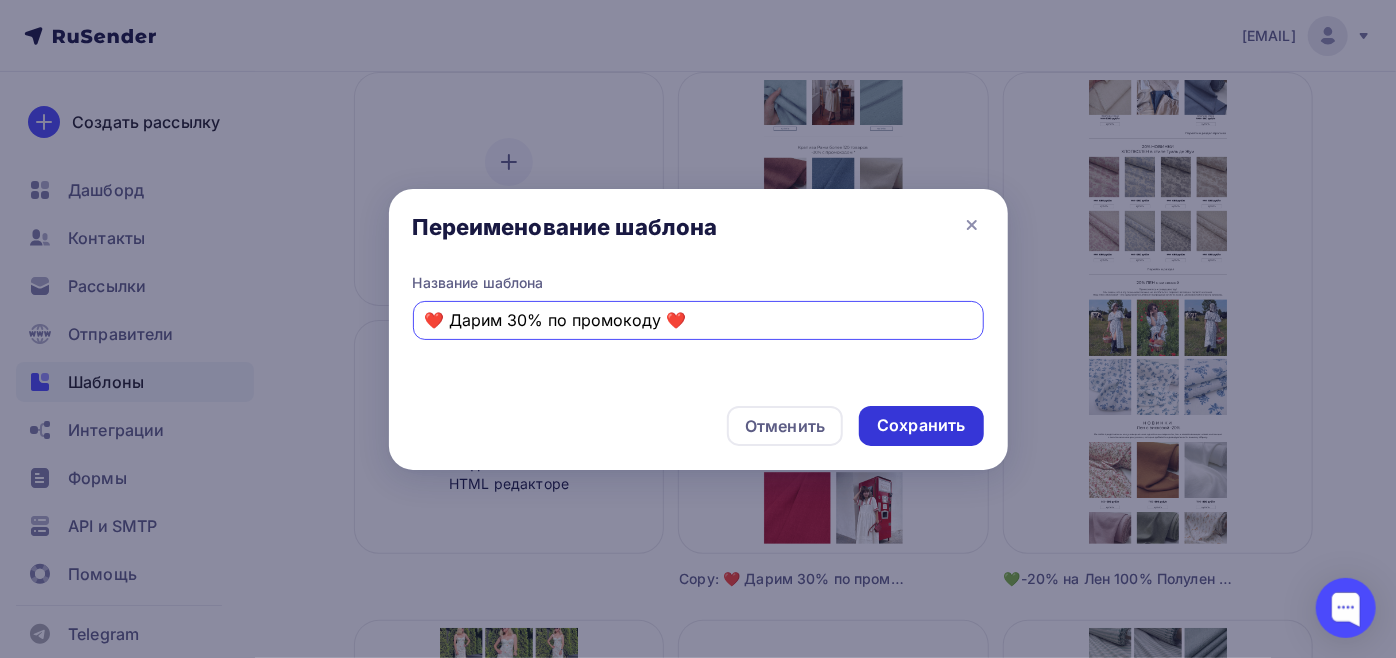 type on "❤️️ Дарим 30% по промокоду ❤️️" 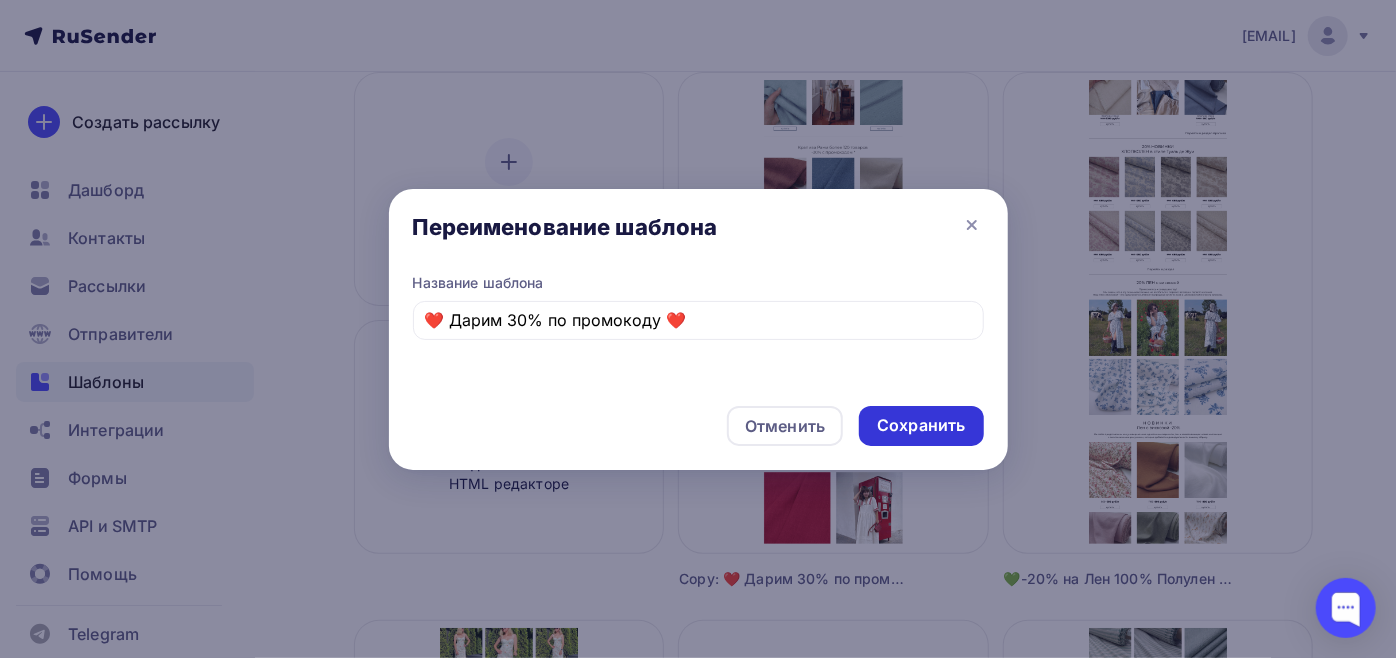 click on "Сохранить" at bounding box center [921, 425] 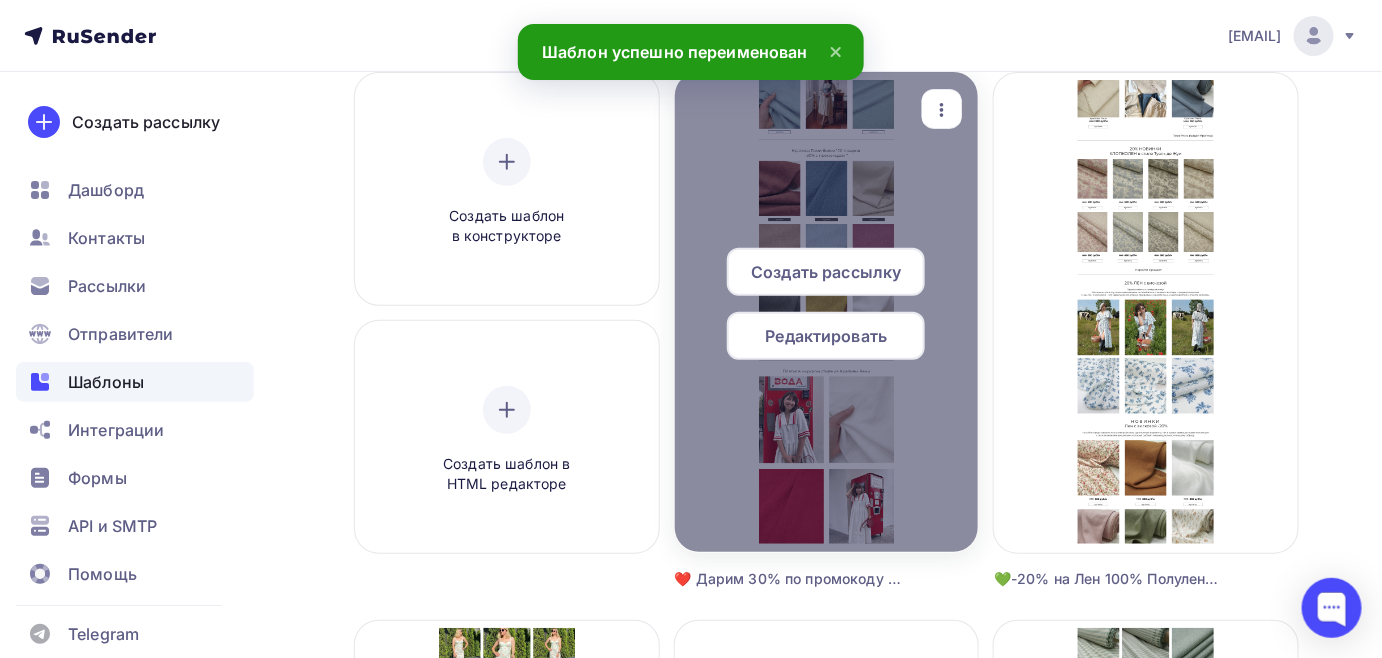 click on "Редактировать" at bounding box center [827, 336] 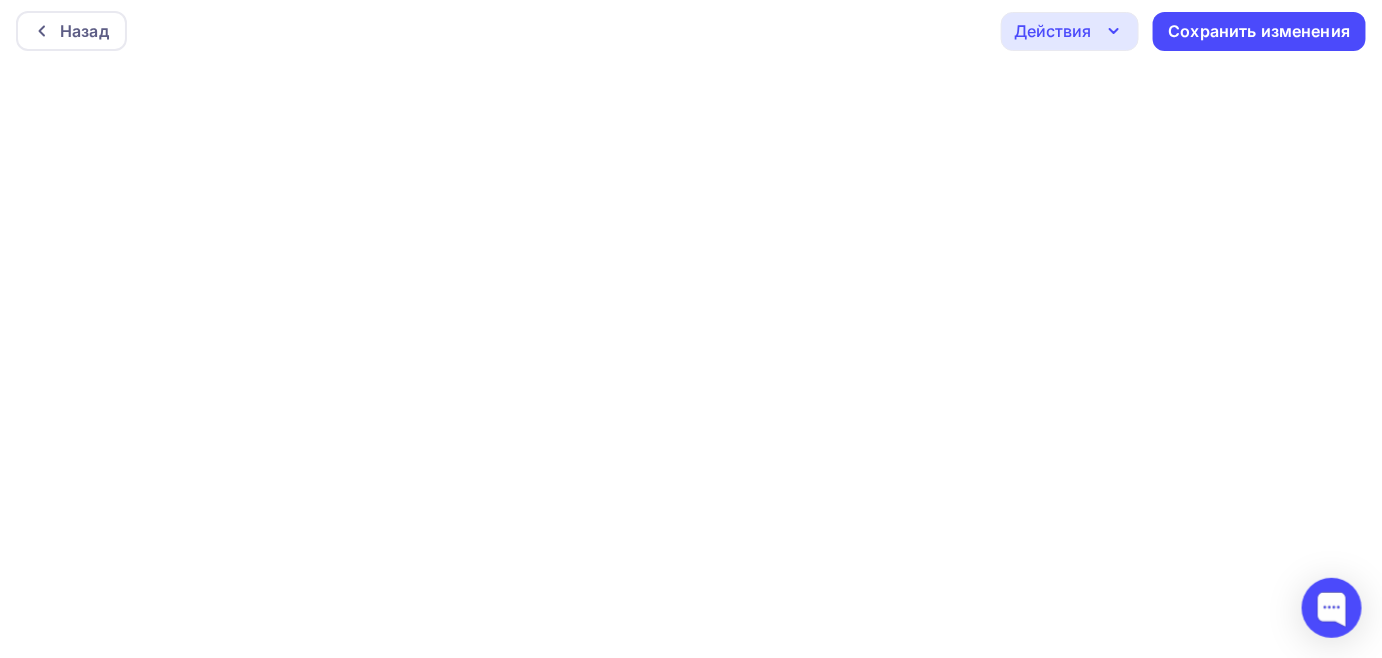 scroll, scrollTop: 0, scrollLeft: 0, axis: both 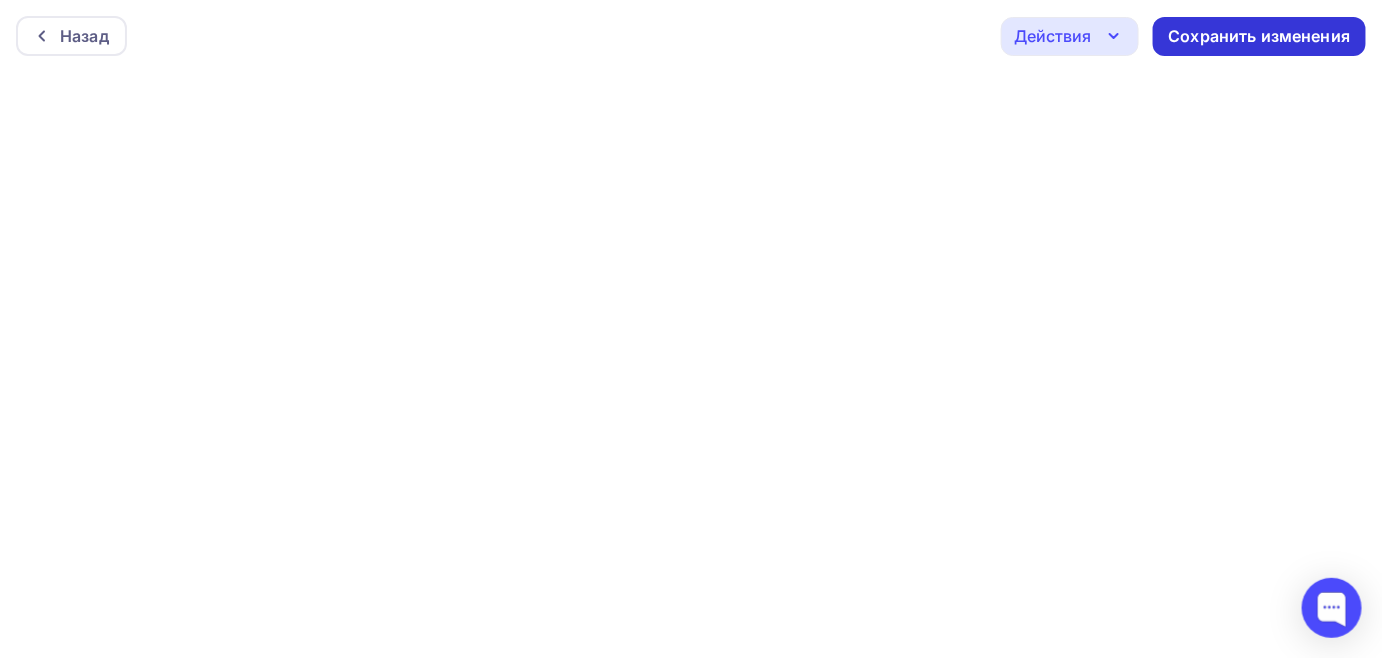 click on "Сохранить изменения" at bounding box center (1260, 36) 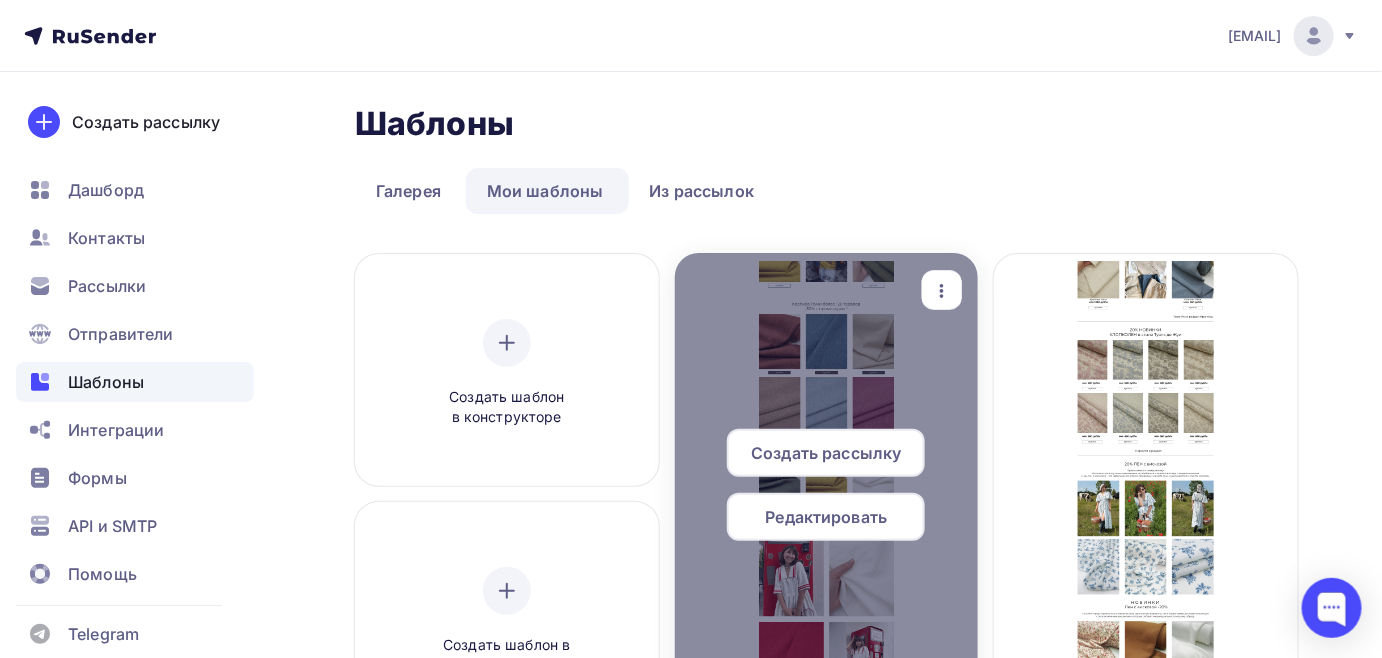 click on "Редактировать" at bounding box center (827, 517) 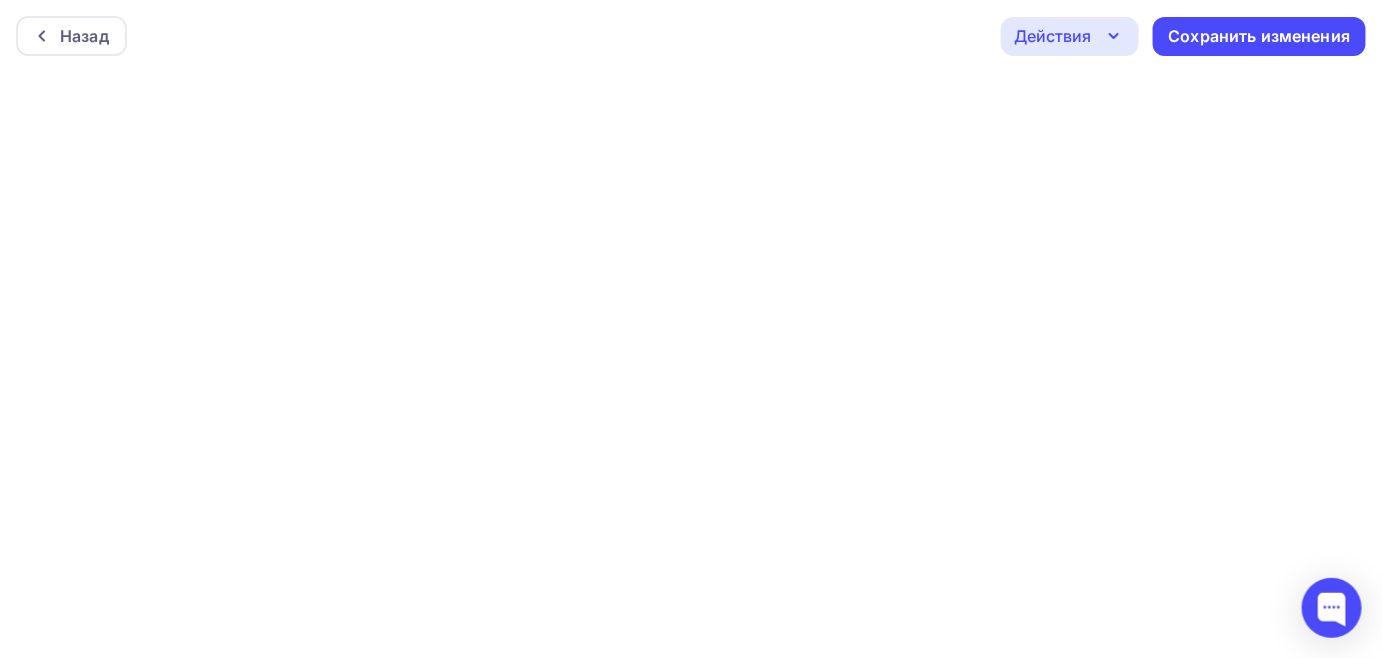 scroll, scrollTop: 5, scrollLeft: 0, axis: vertical 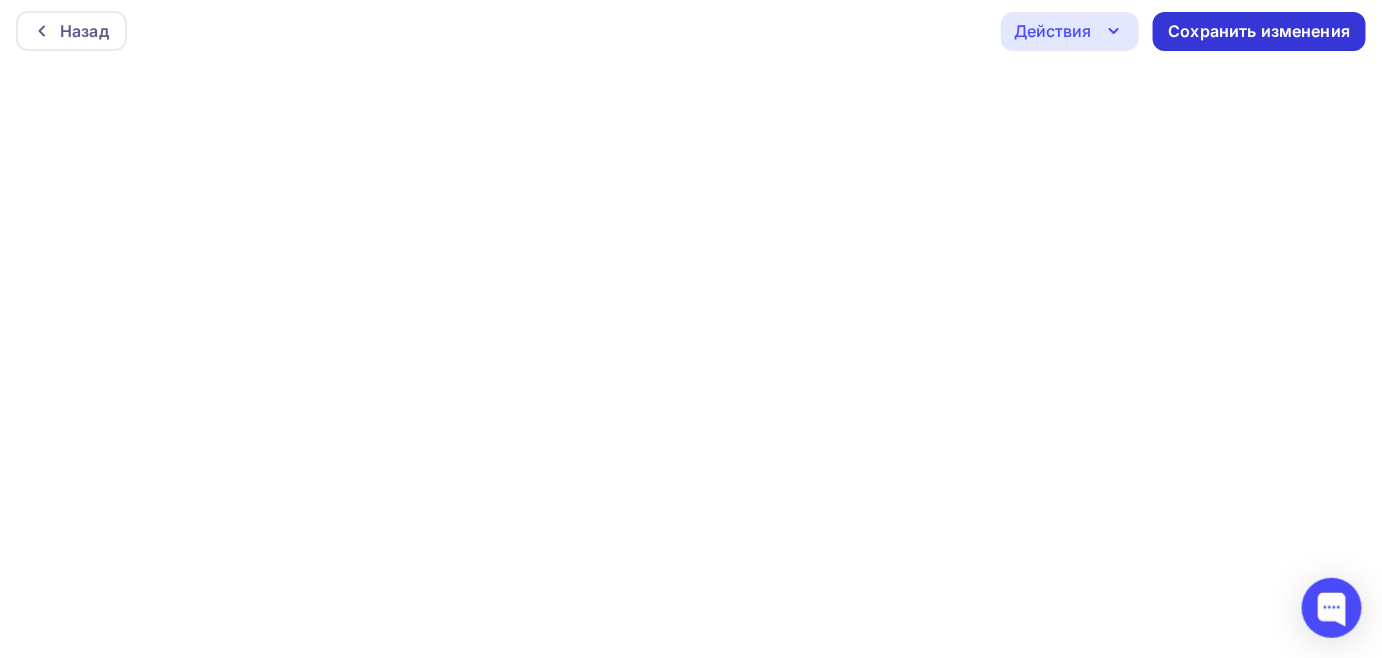 click on "Сохранить изменения" at bounding box center [1260, 31] 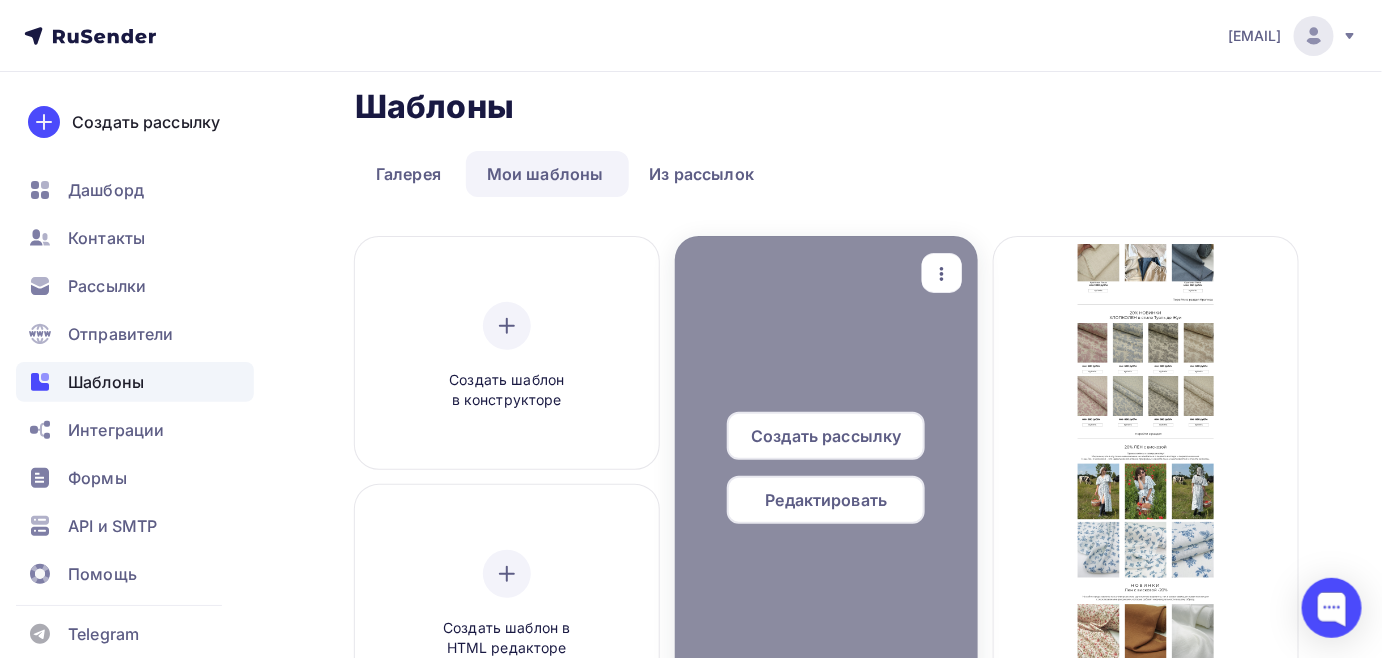 scroll, scrollTop: 0, scrollLeft: 0, axis: both 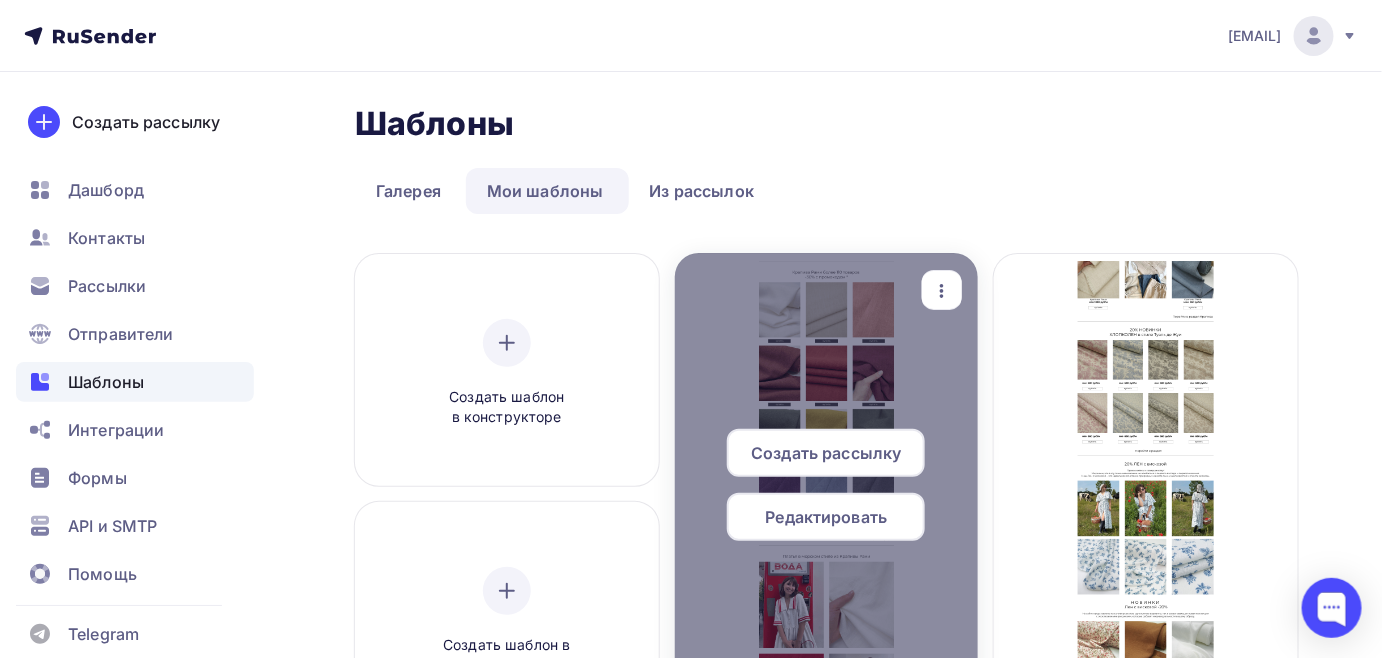 click on "Редактировать" at bounding box center [826, 517] 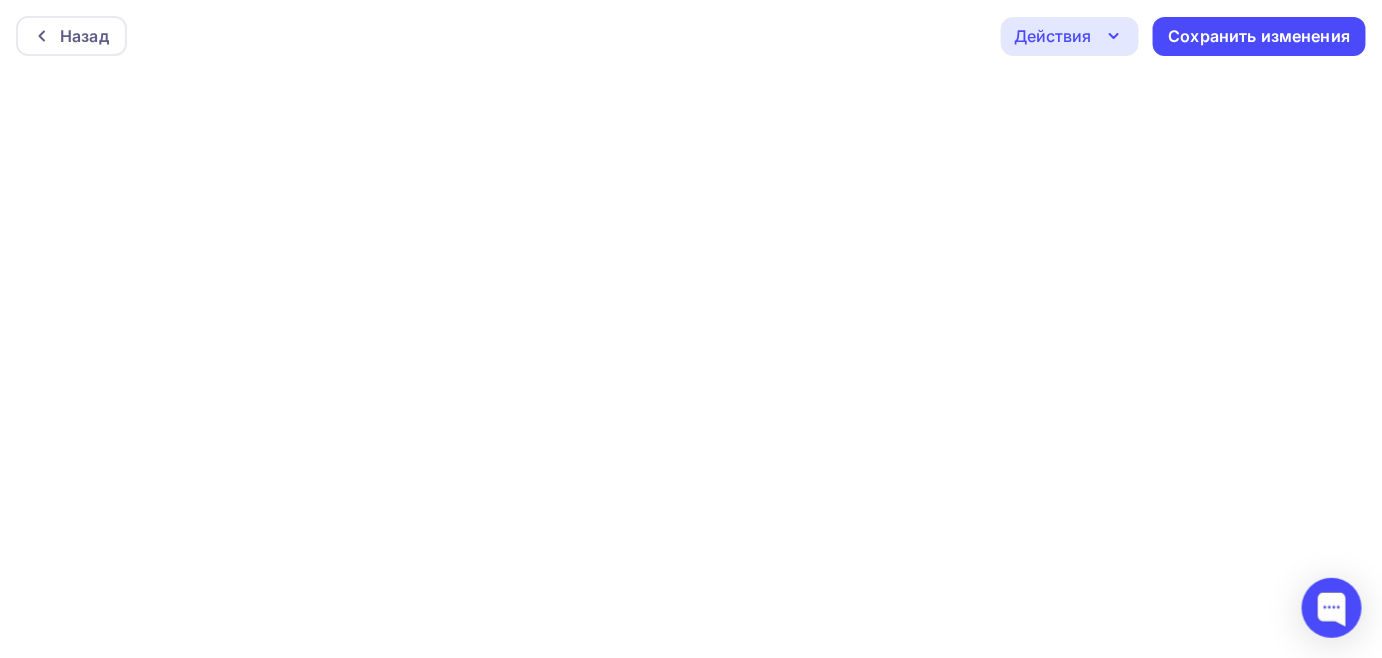 scroll, scrollTop: 5, scrollLeft: 0, axis: vertical 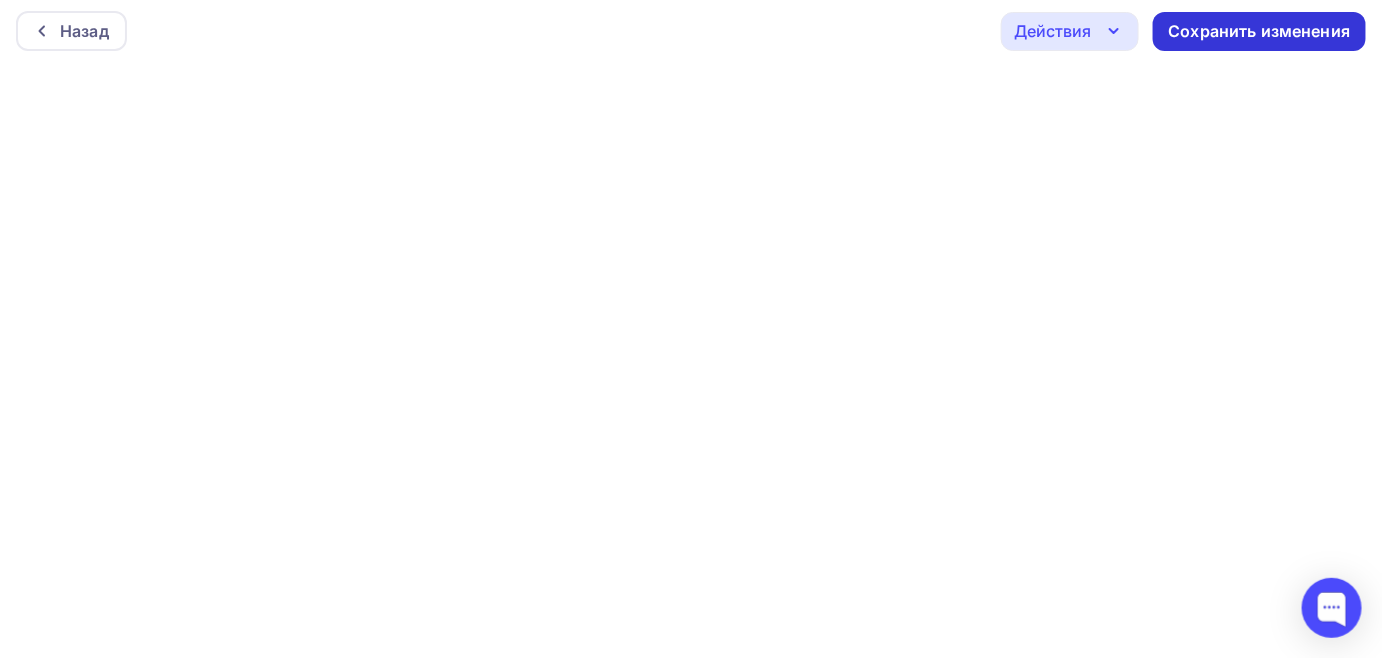 click on "Сохранить изменения" at bounding box center (1260, 31) 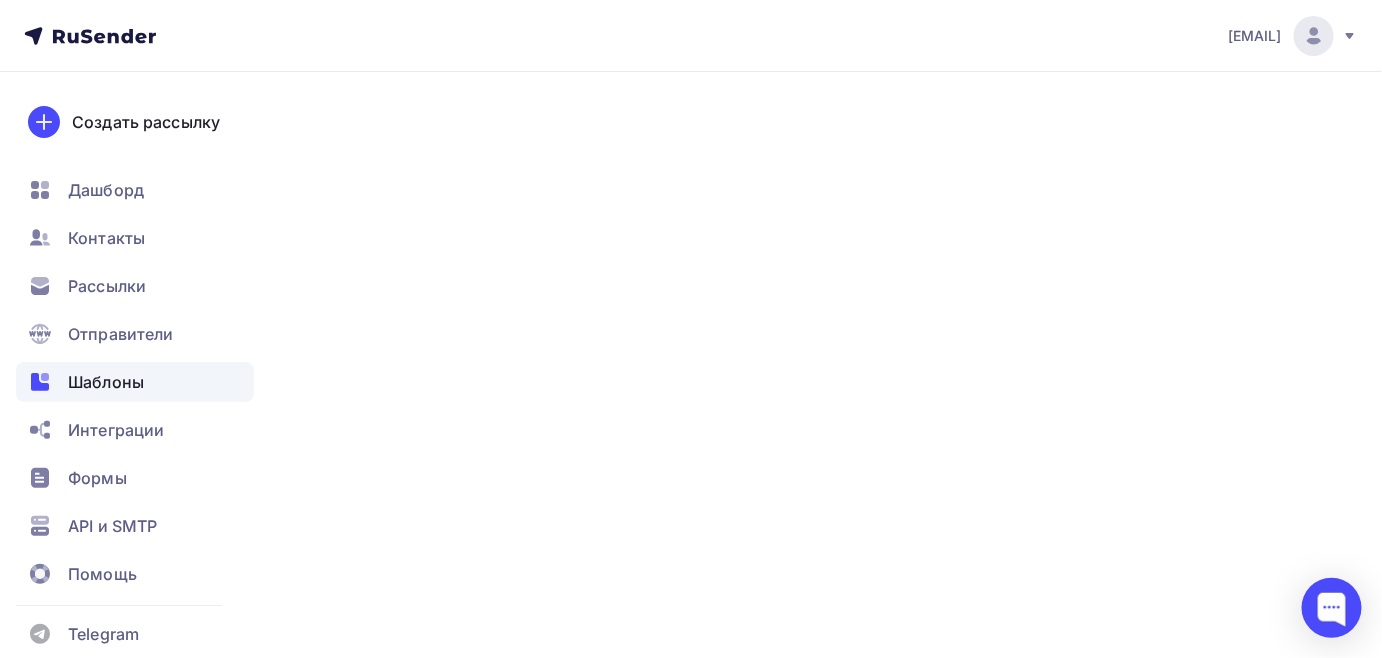 scroll, scrollTop: 0, scrollLeft: 0, axis: both 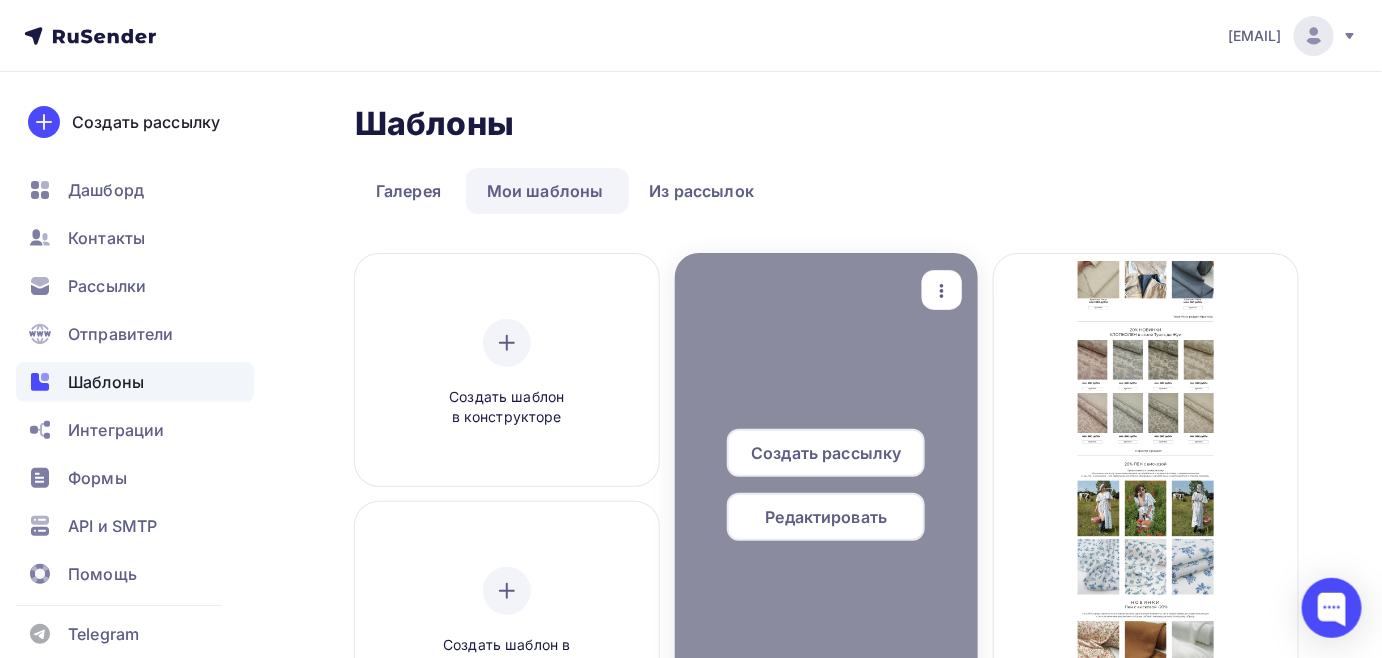 click on "Редактировать" at bounding box center (827, 517) 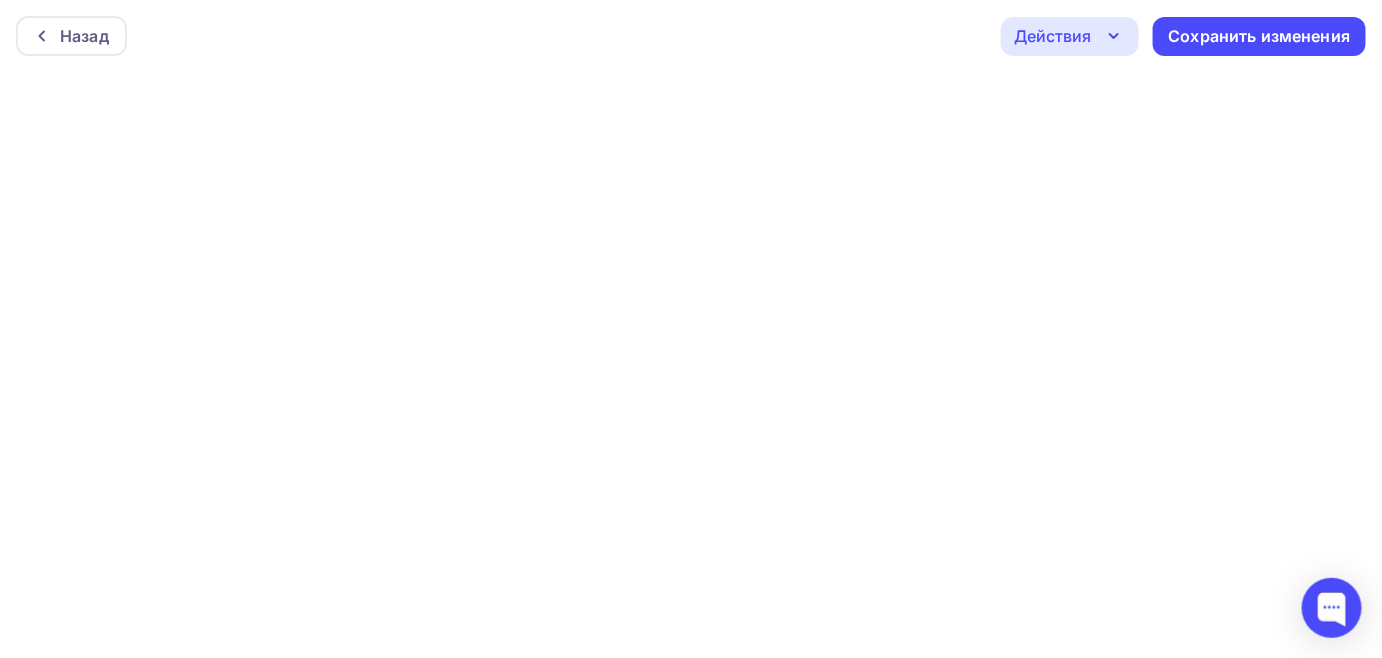 scroll, scrollTop: 5, scrollLeft: 0, axis: vertical 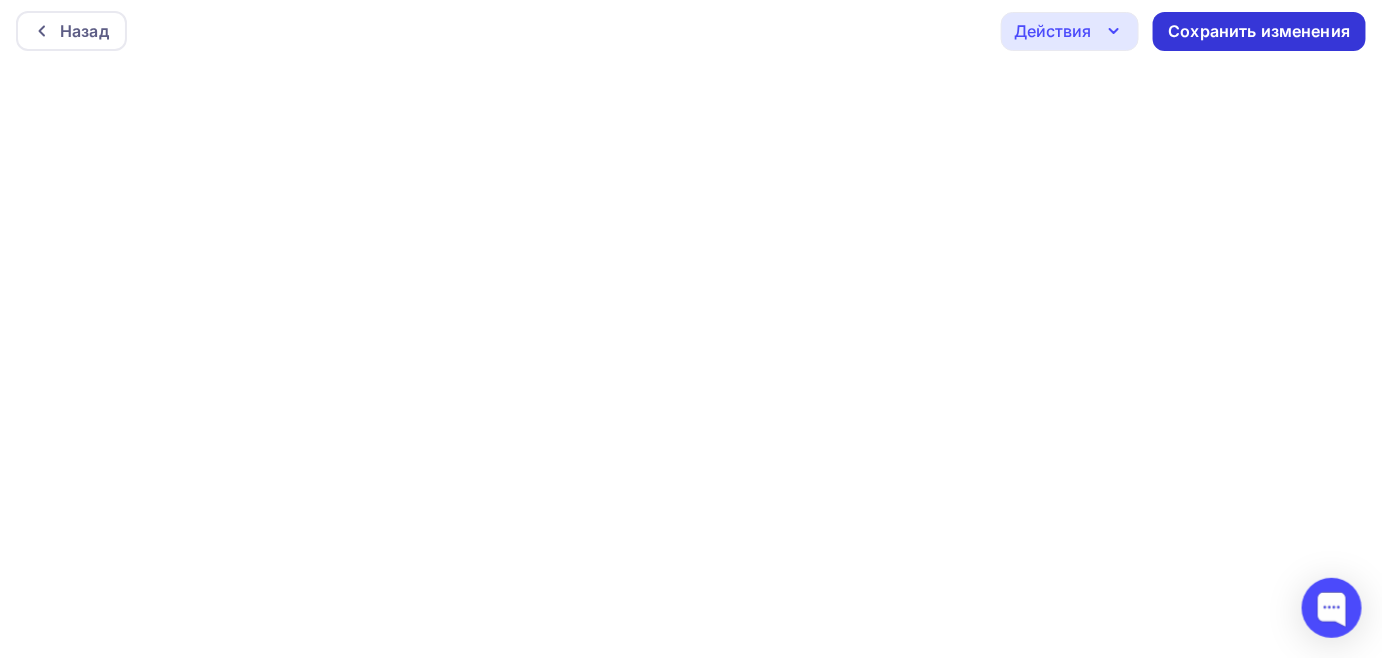 click on "Сохранить изменения" at bounding box center [1260, 31] 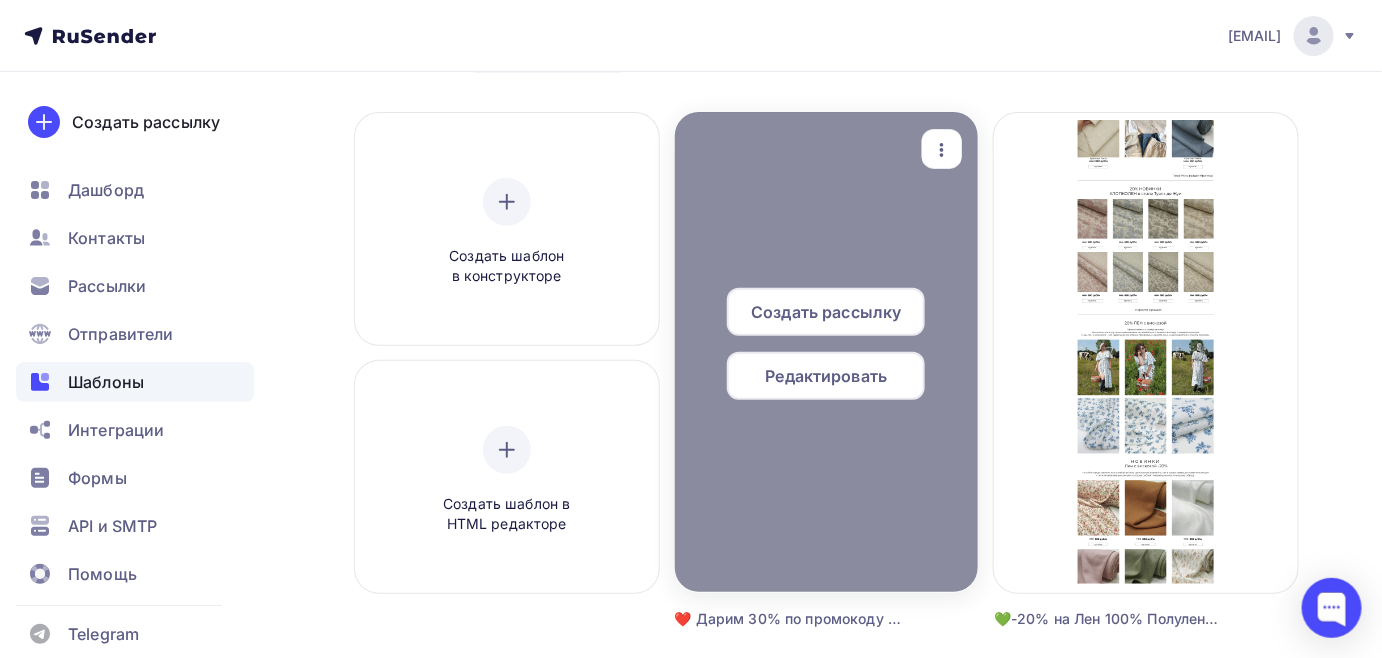 scroll, scrollTop: 181, scrollLeft: 0, axis: vertical 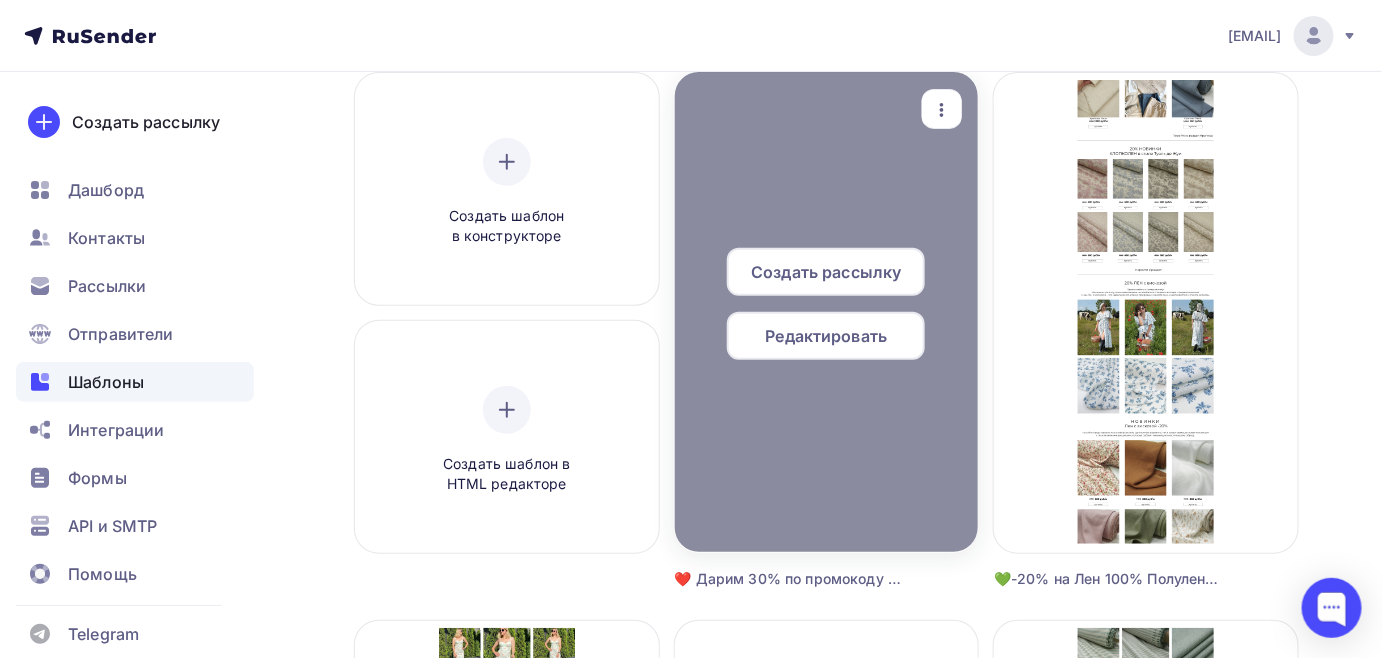 click 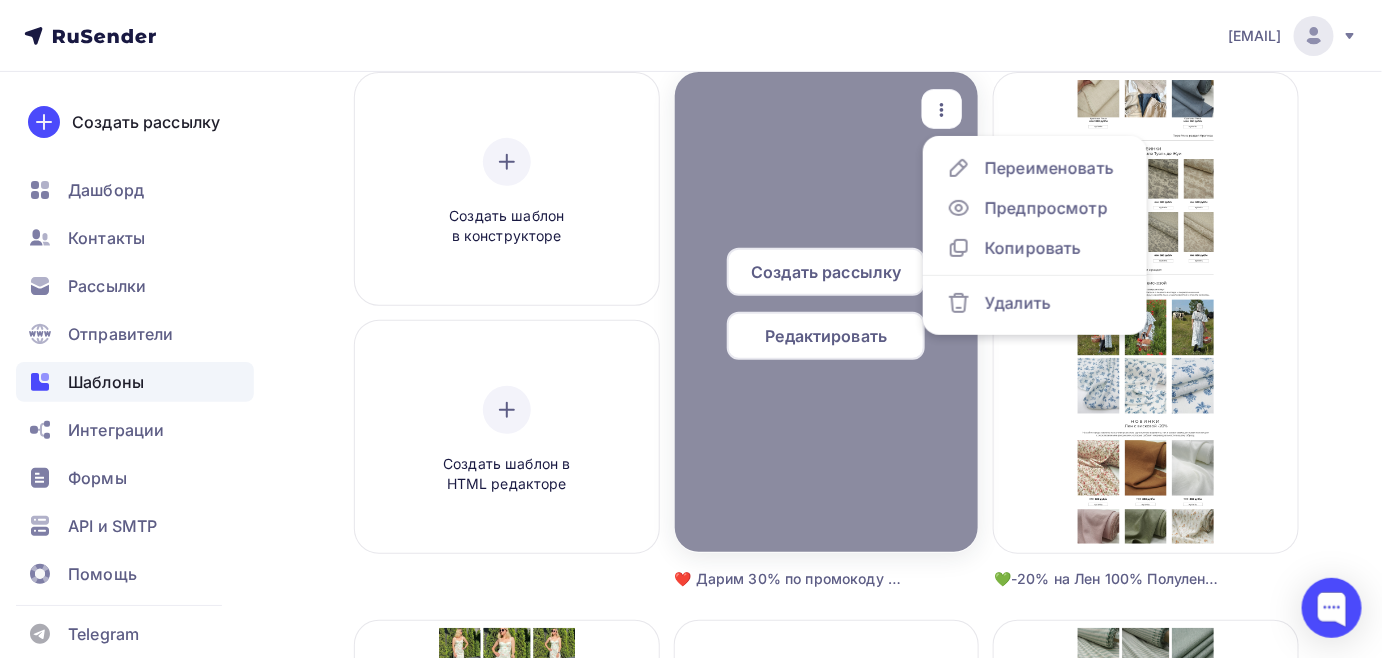 click on "Редактировать" at bounding box center (827, 336) 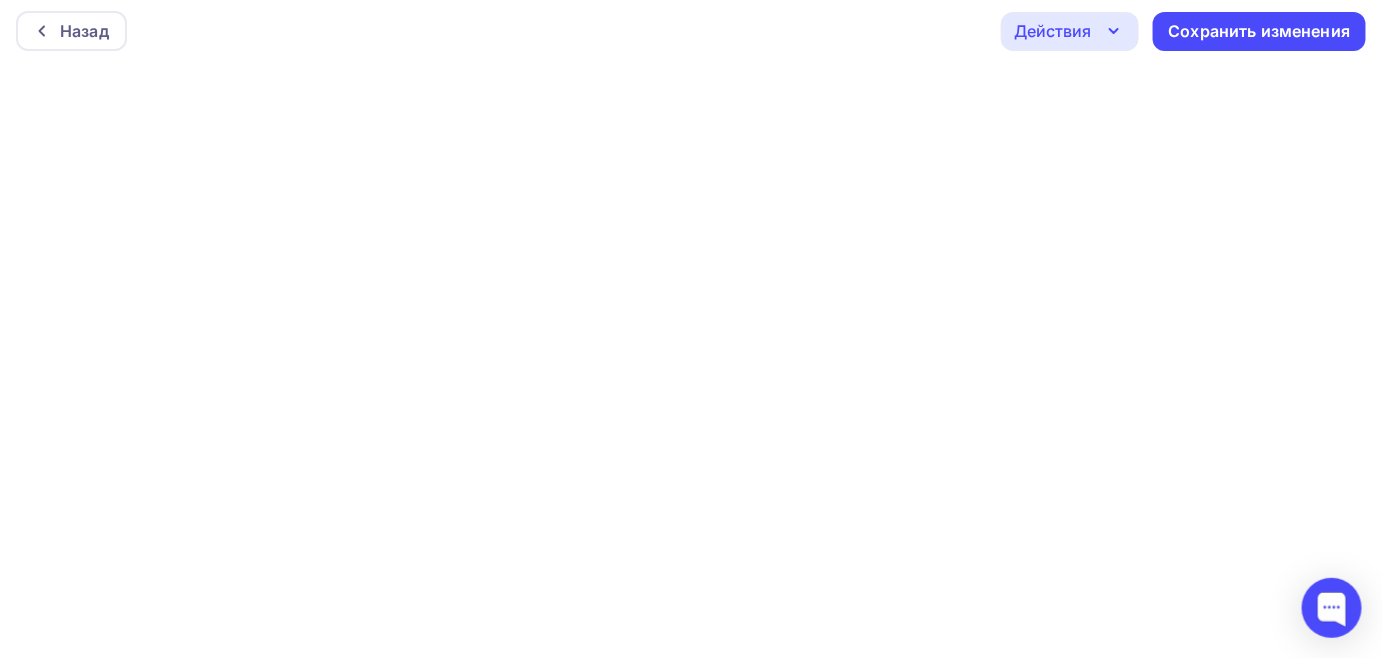 scroll, scrollTop: 0, scrollLeft: 0, axis: both 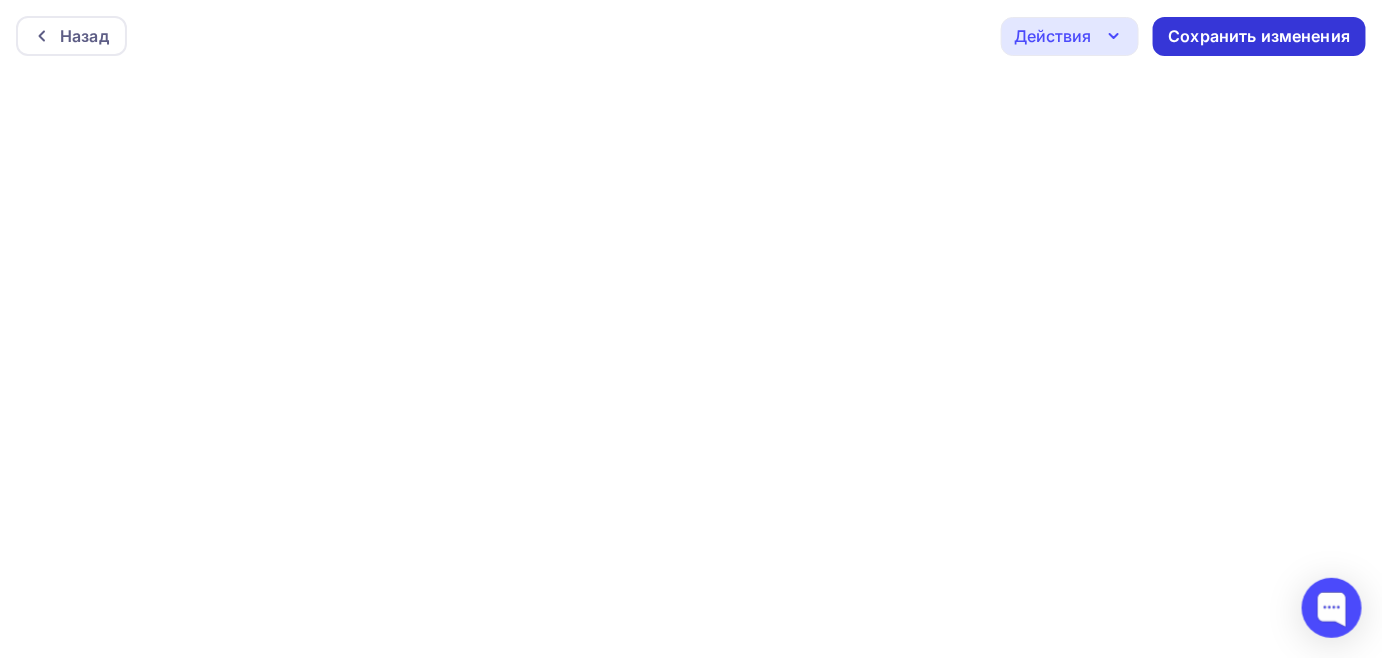 click on "Сохранить изменения" at bounding box center [1260, 36] 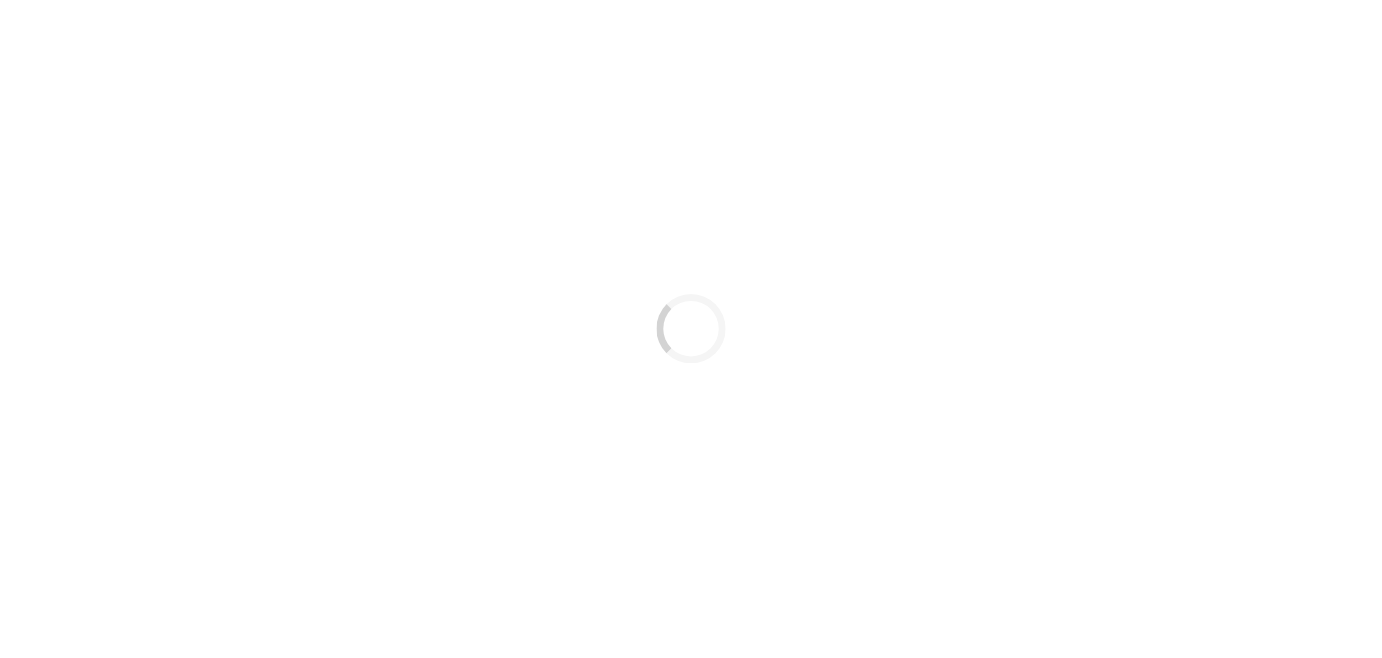 scroll, scrollTop: 0, scrollLeft: 0, axis: both 